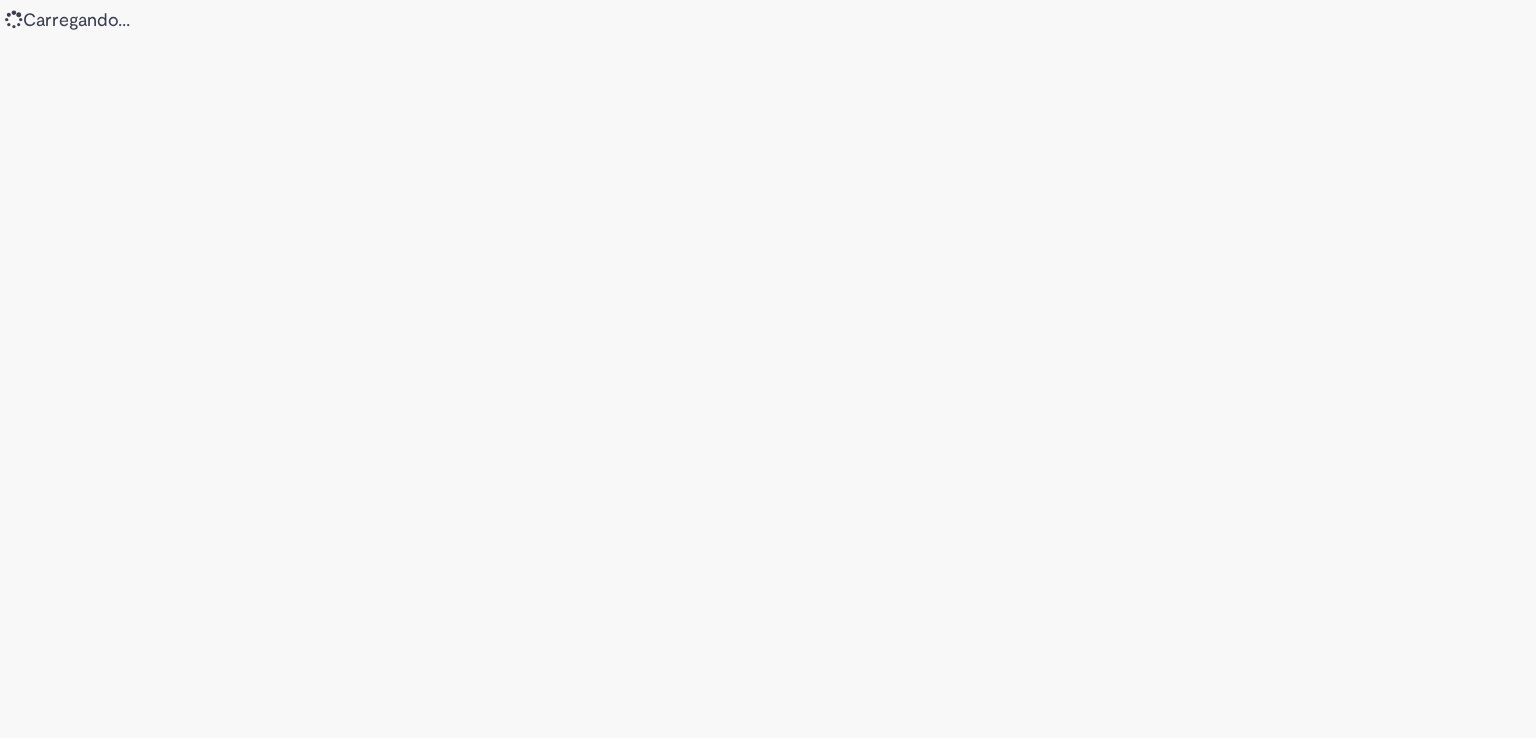 scroll, scrollTop: 0, scrollLeft: 0, axis: both 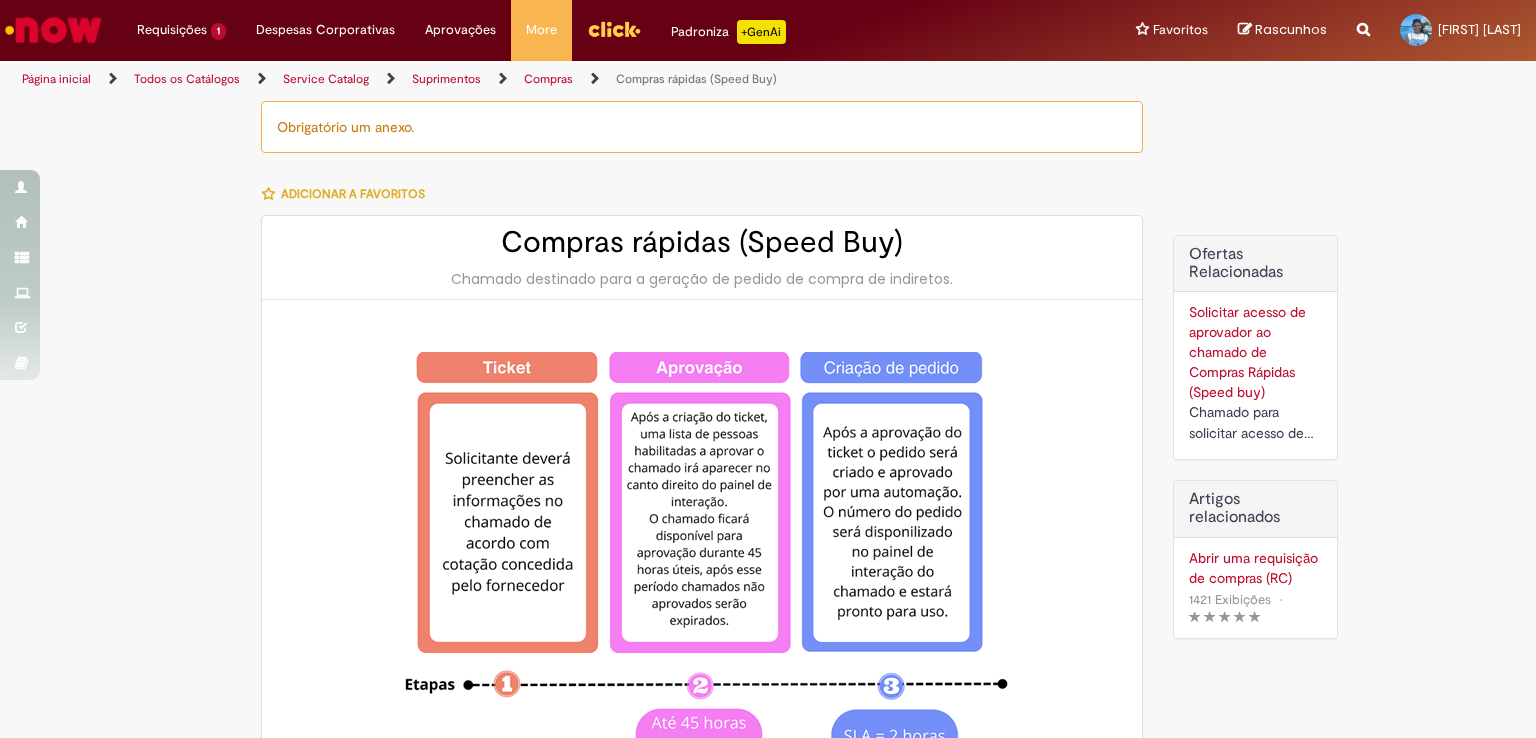 type on "********" 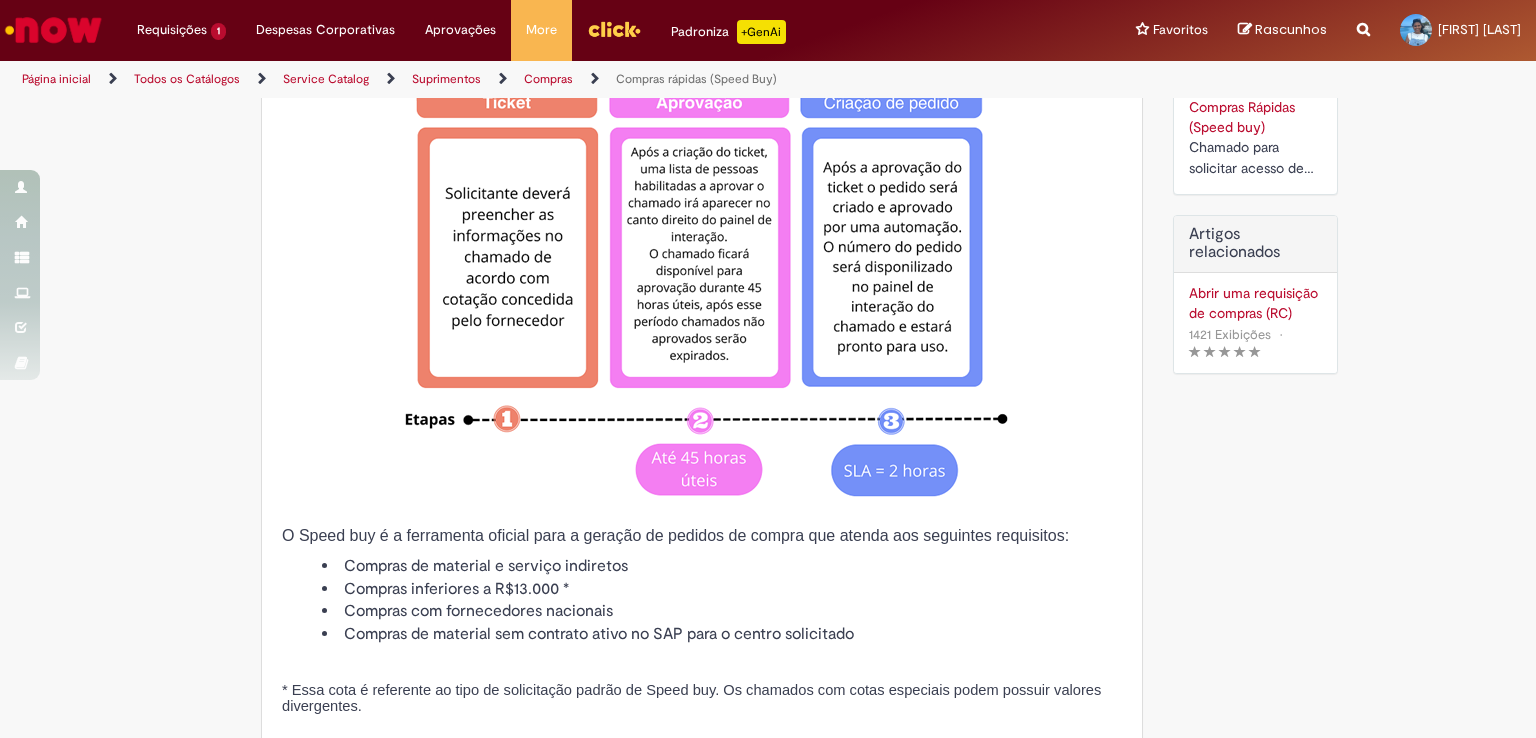scroll, scrollTop: 300, scrollLeft: 0, axis: vertical 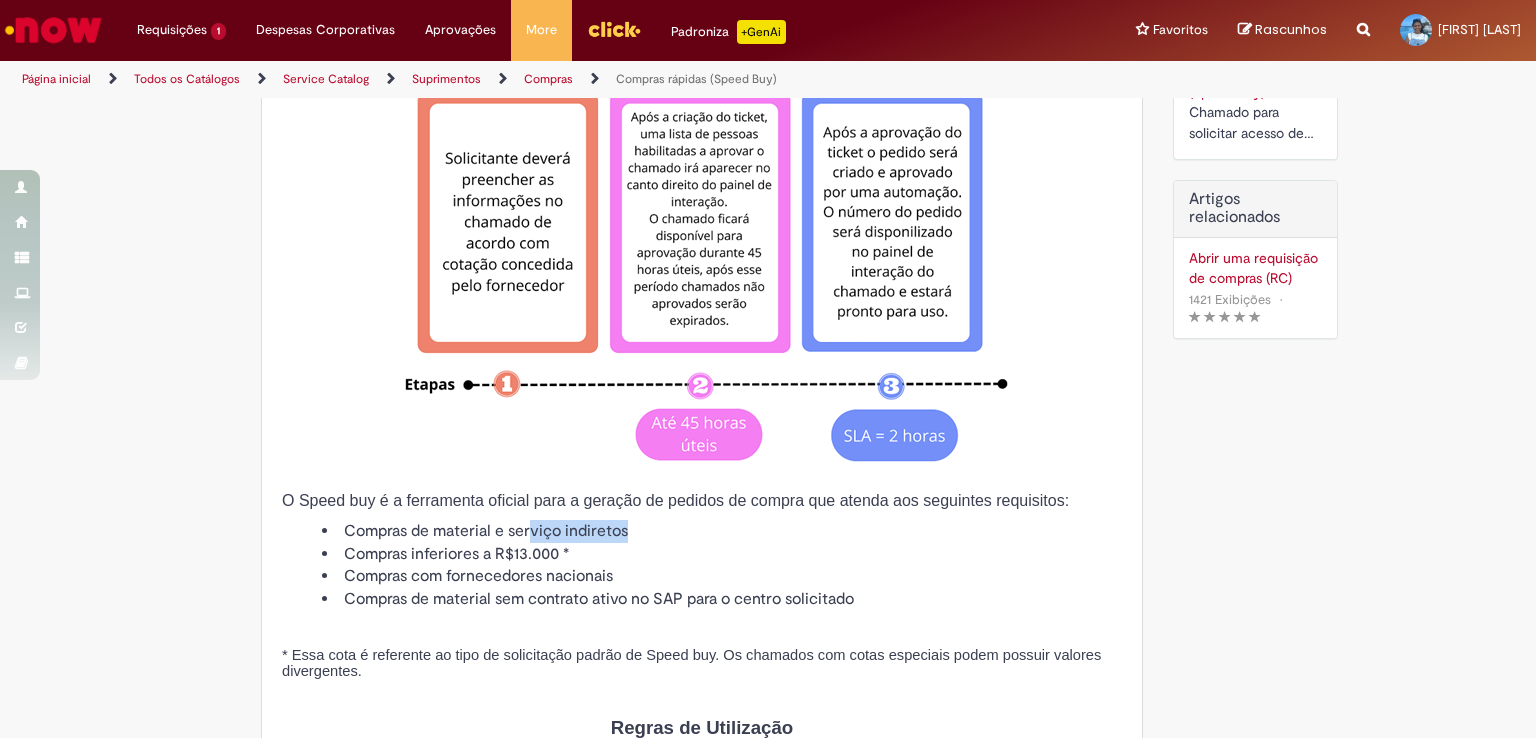 drag, startPoint x: 550, startPoint y: 521, endPoint x: 623, endPoint y: 543, distance: 76.243034 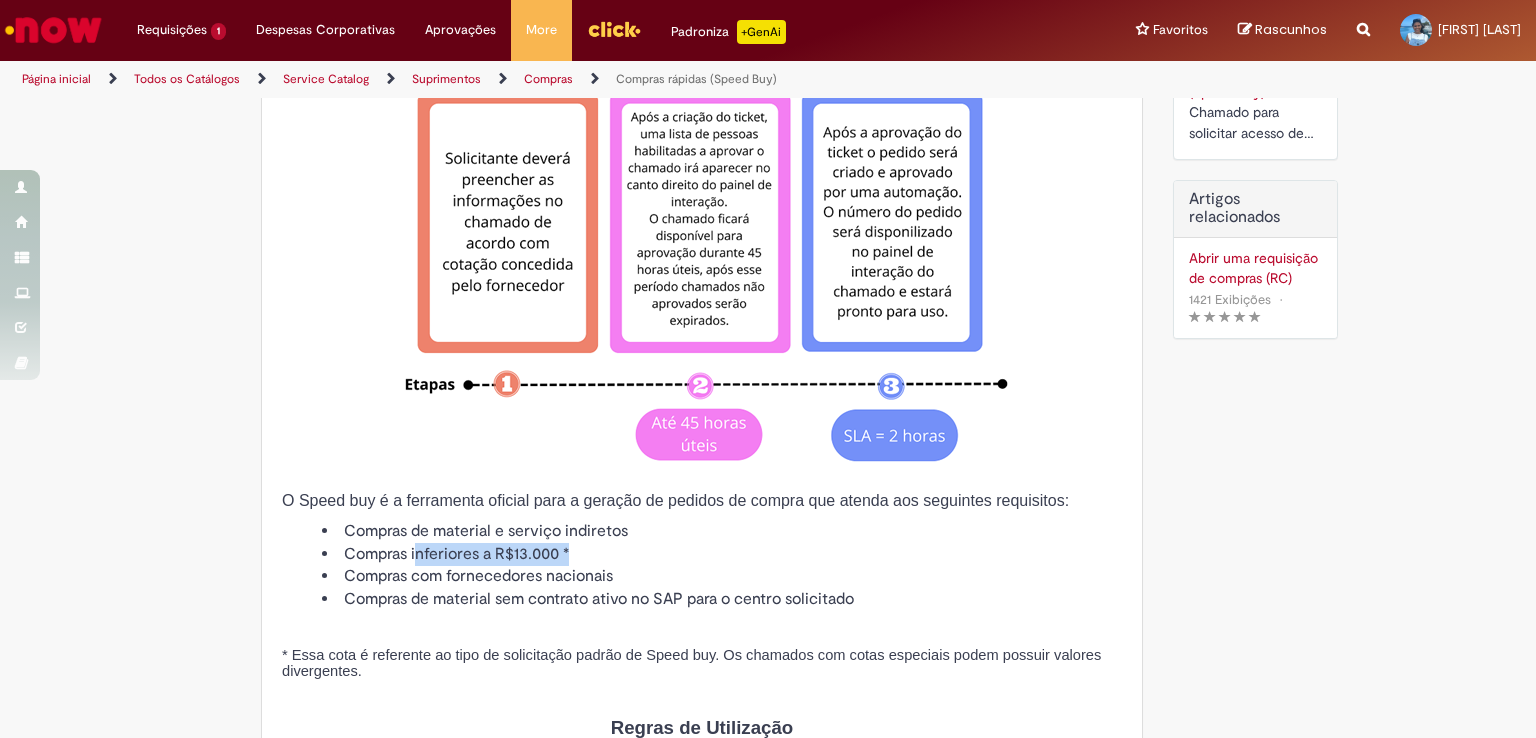 drag, startPoint x: 444, startPoint y: 552, endPoint x: 726, endPoint y: 543, distance: 282.1436 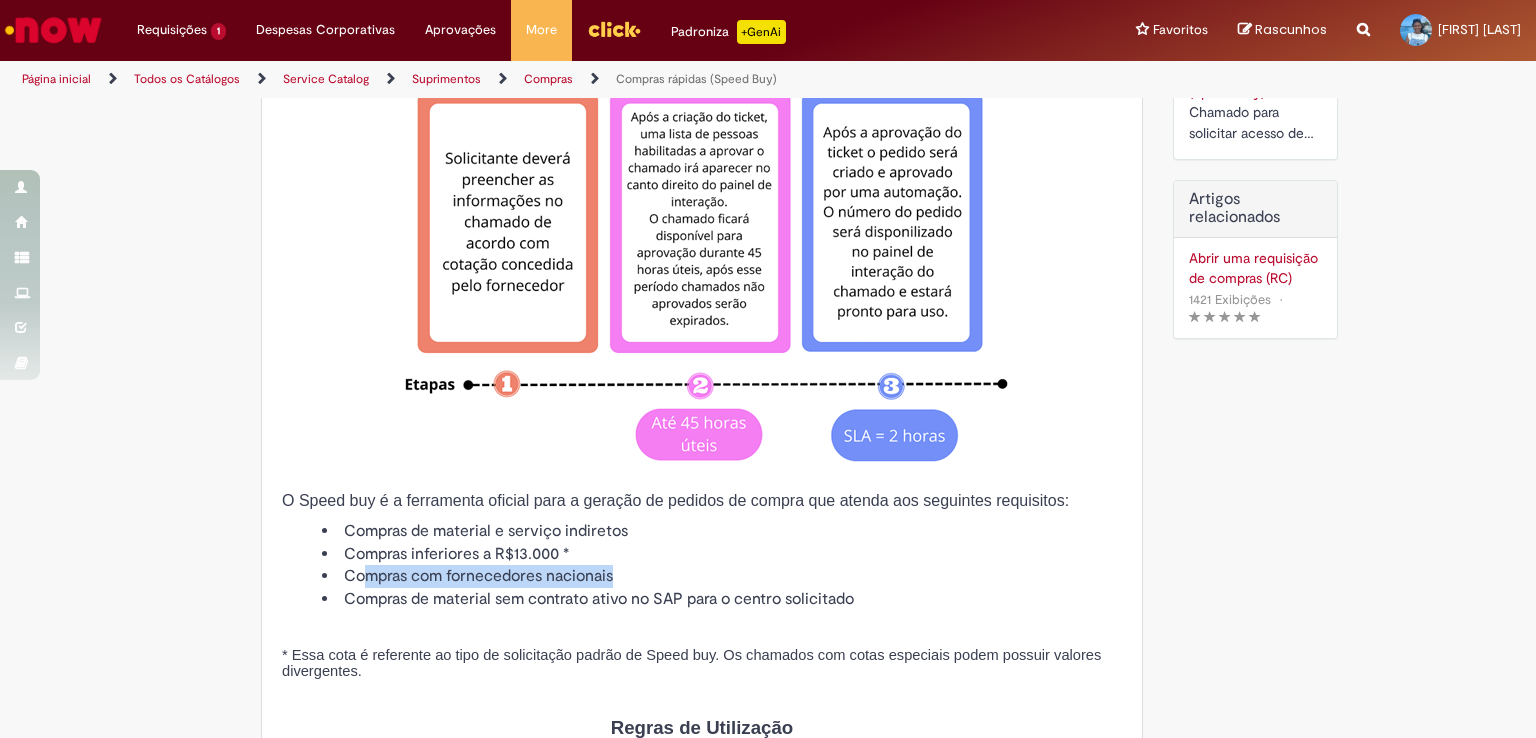drag, startPoint x: 356, startPoint y: 578, endPoint x: 652, endPoint y: 566, distance: 296.24313 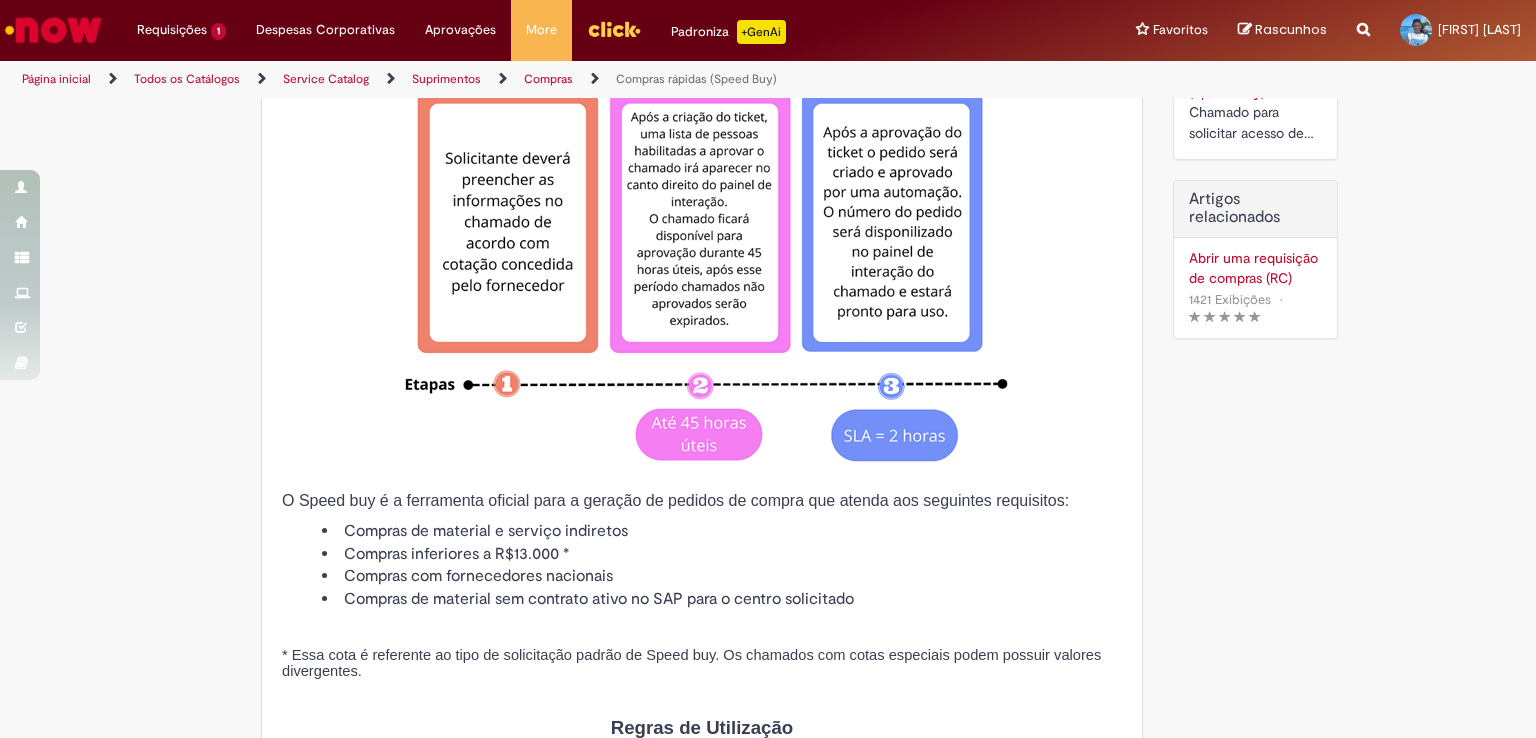 click on "Compras inferiores a R$13.000 *" at bounding box center [722, 554] 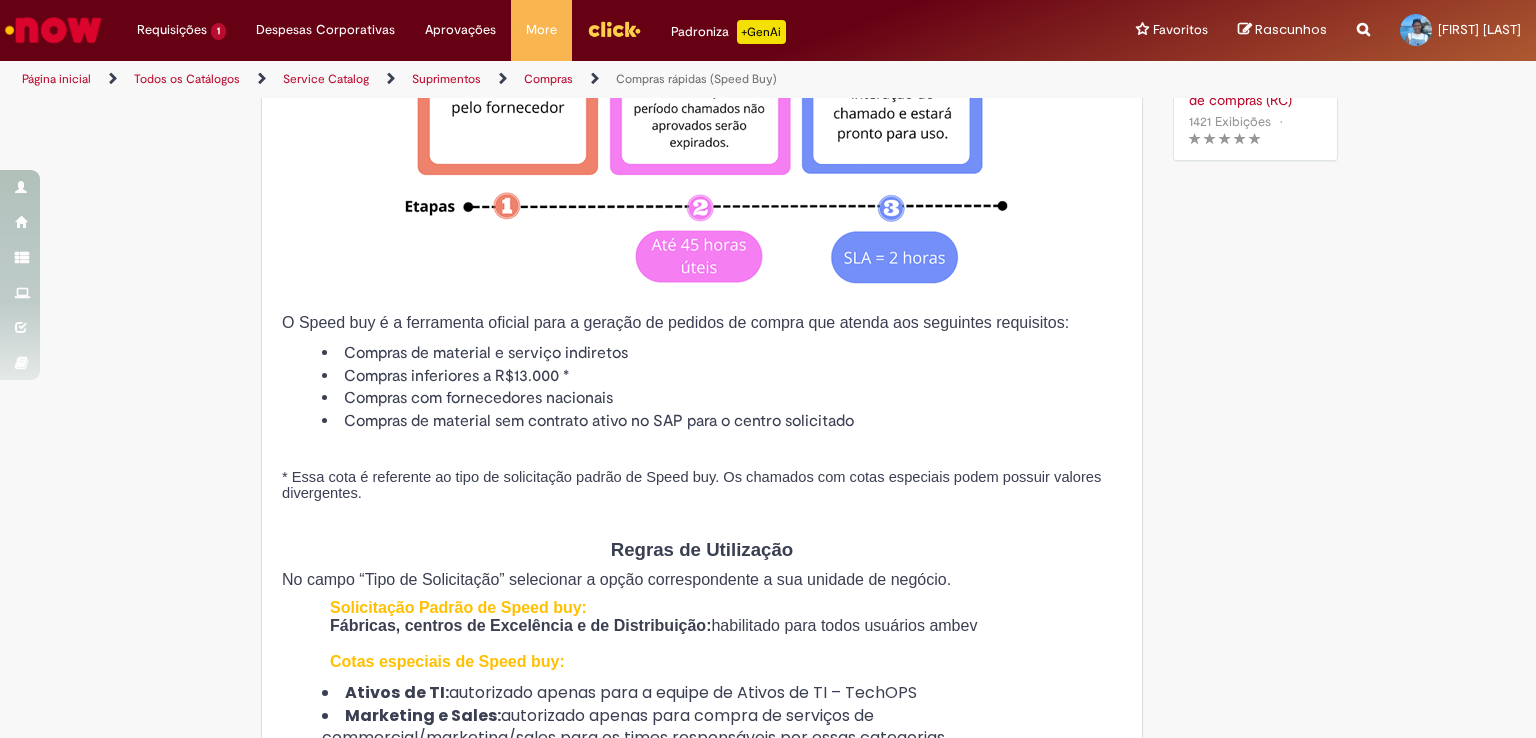 scroll, scrollTop: 500, scrollLeft: 0, axis: vertical 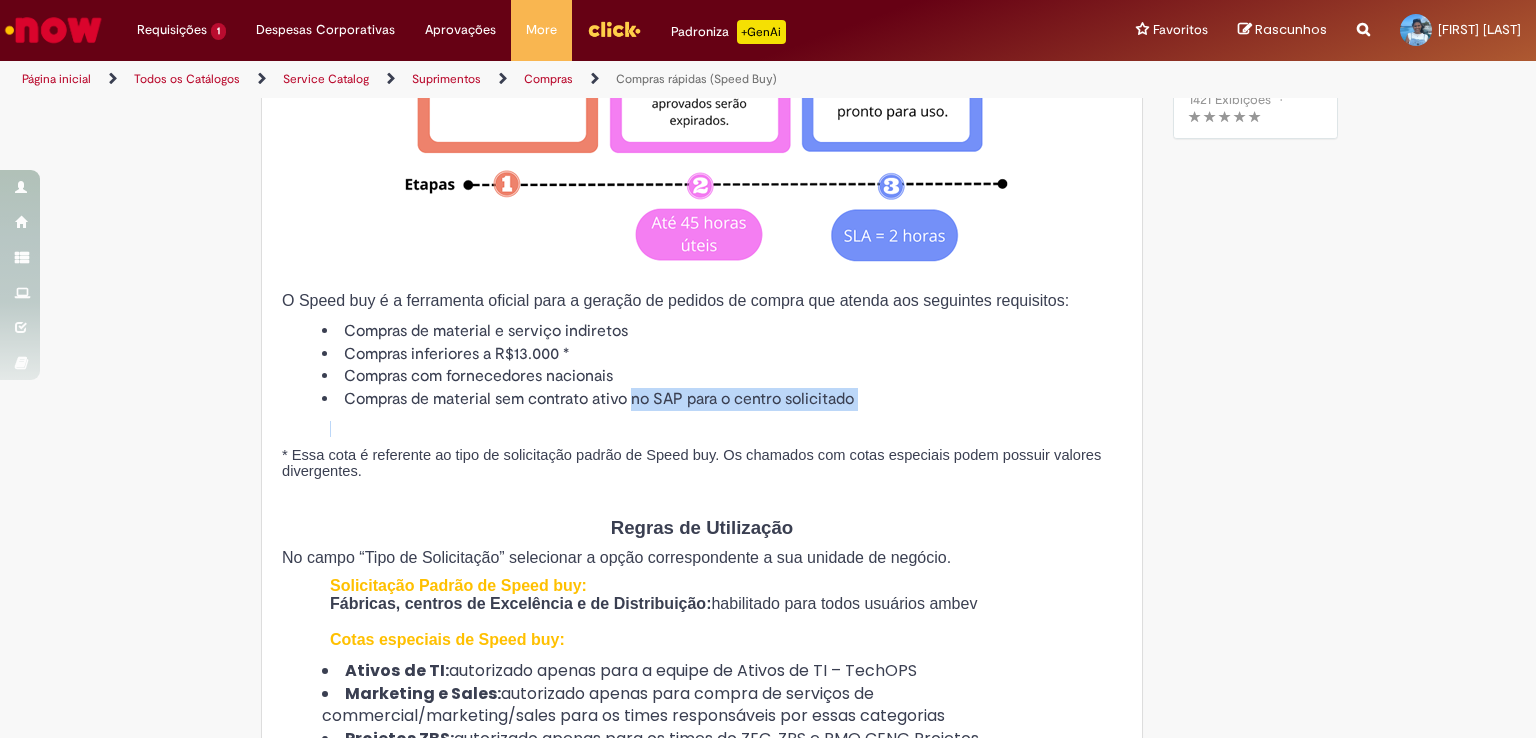 click on "O Speed buy é a ferramenta oficial para a geração de pedidos de compra que atenda aos seguintes requisitos:
Compras de material e serviço indiretos
Compras inferiores a R$13.000 *
Compras com fornecedores nacionais
Compras de material sem contrato ativo no SAP para o centro solicitado
* Essa cota é referente ao tipo de solicitação padrão de Speed buy. Os chamados com cotas especiais podem possuir valores divergentes.
Regras de Utilização
No campo “Tipo de Solicitação” selecionar a opção correspondente a sua unidade de negócio.
Solicitação Padrão de Speed buy:
Fábricas, centros de Excelência e de Distribuição:  habilitado para todos usuários ambev
Cotas especiais de Speed buy:
Ativos   de TI:  autorizado apenas para a equipe de Ativos de TI – TechOPS
Marketing e Sales:  autorizado apenas para compra de serviços de commercial/marketing/sales para os times responsáveis por essas categorias
Projetos ZBS:" at bounding box center [702, 947] 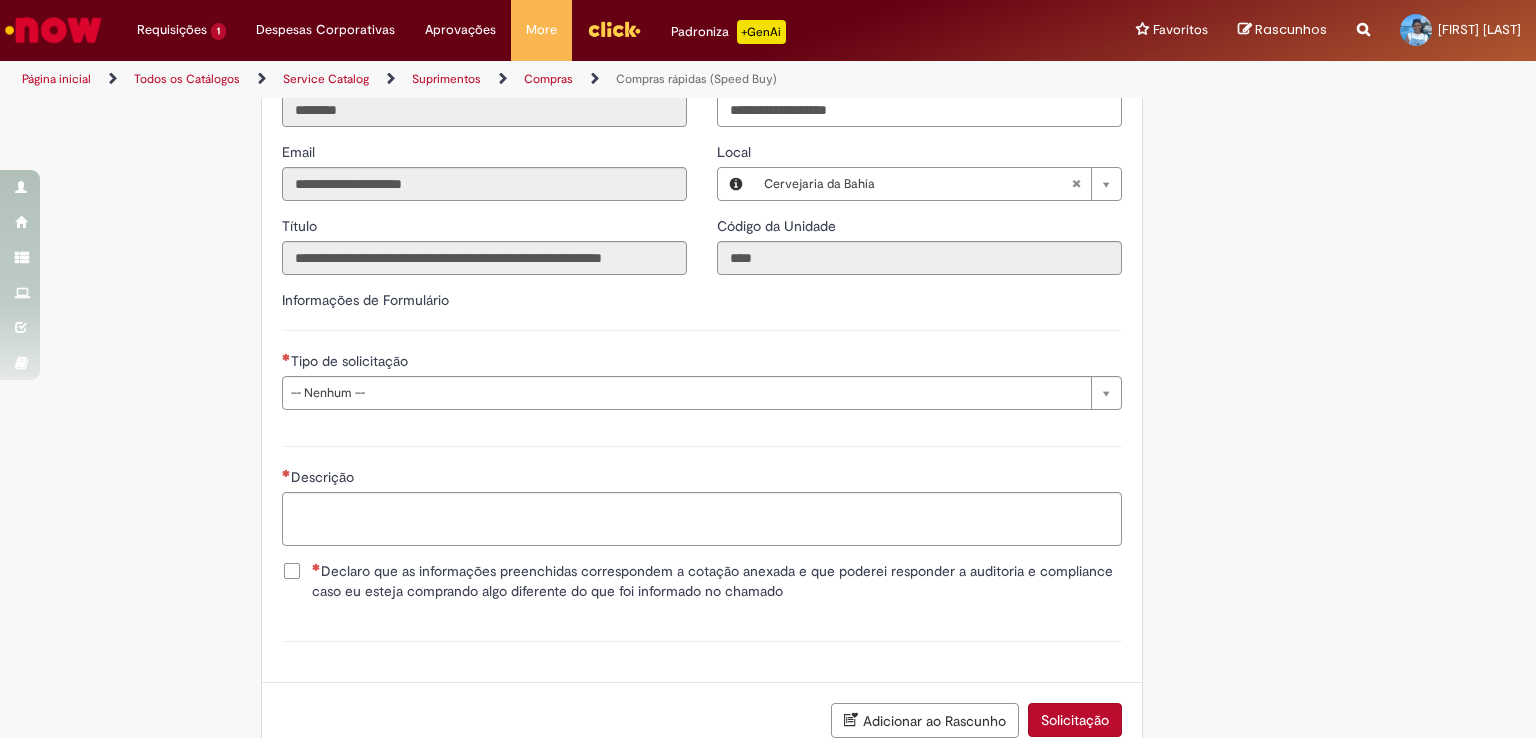 scroll, scrollTop: 2600, scrollLeft: 0, axis: vertical 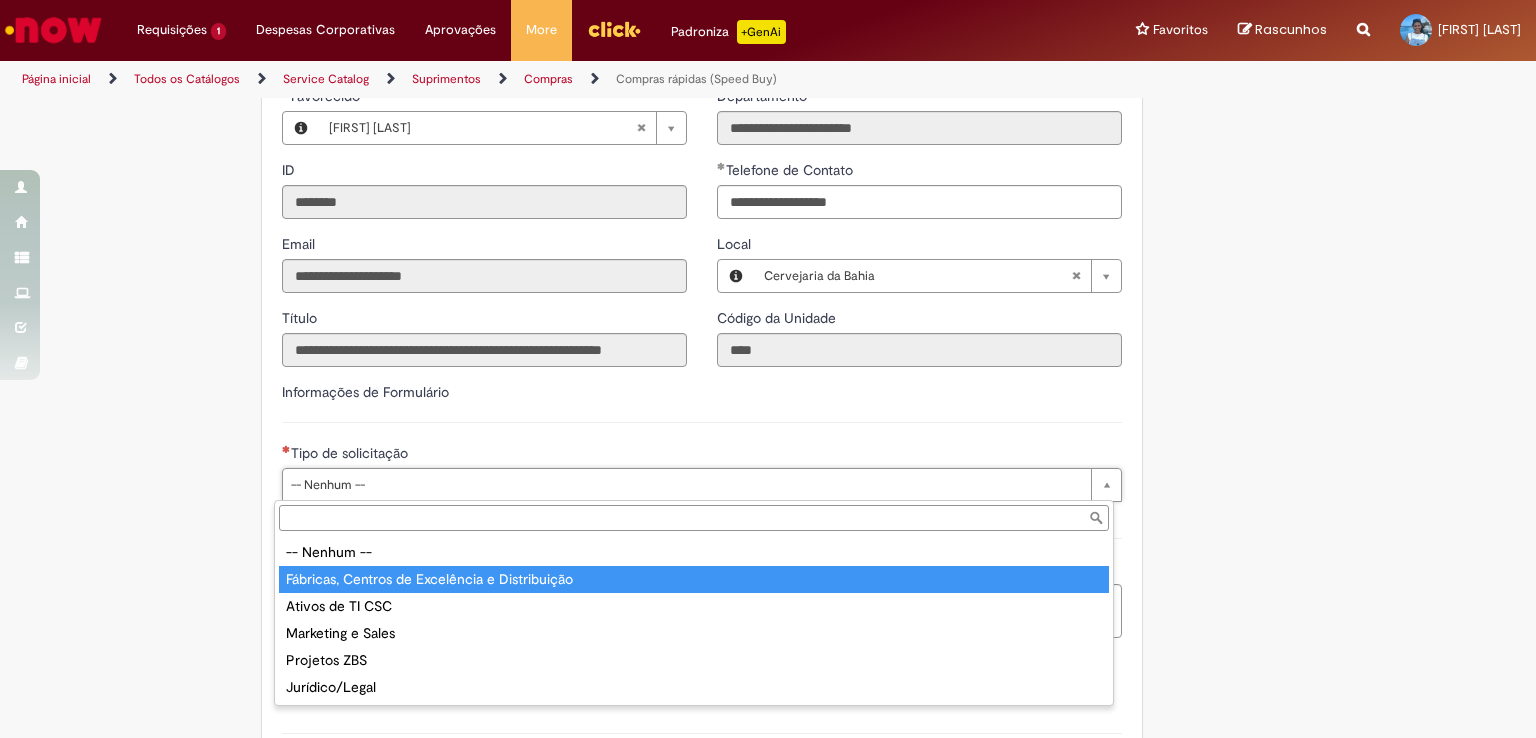 type on "**********" 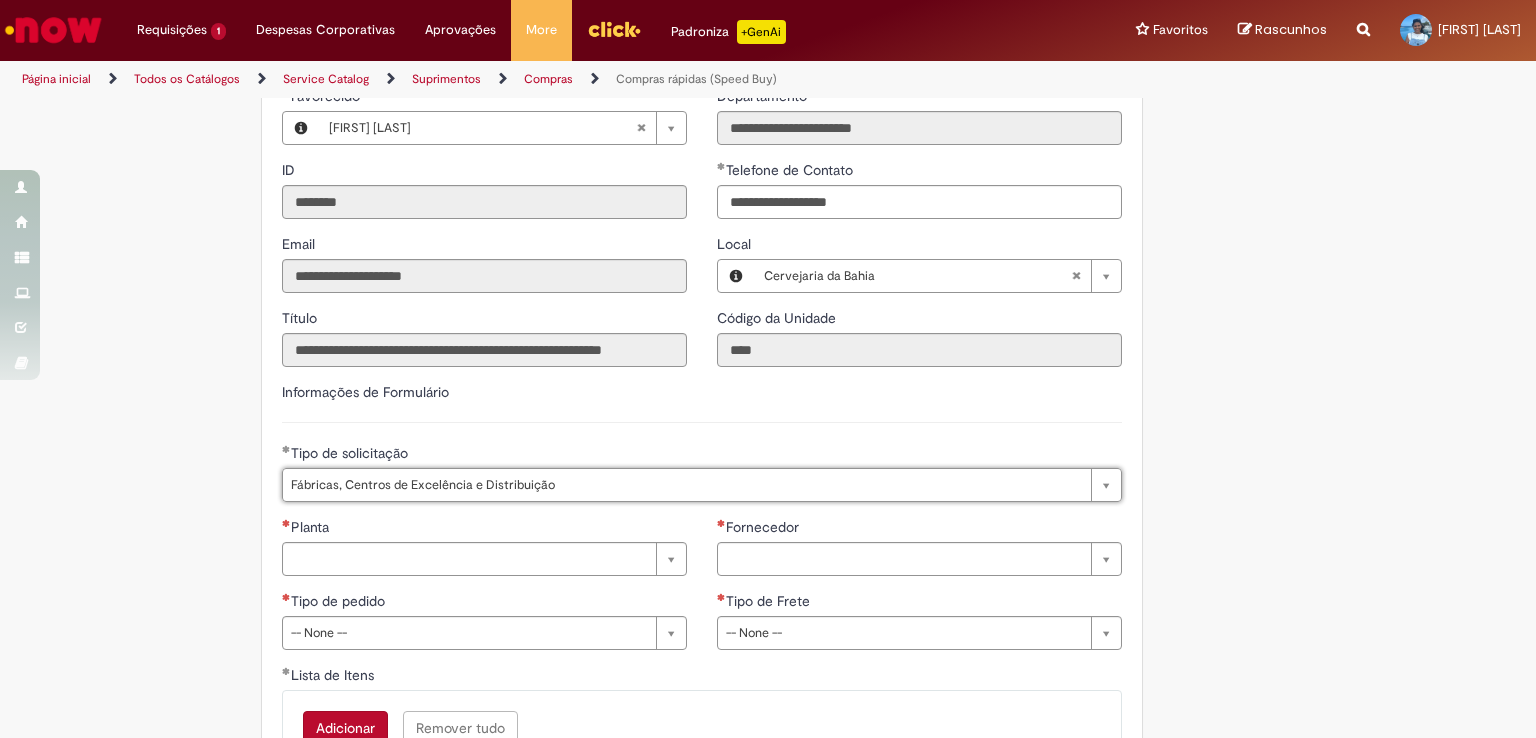 click on "Tire dúvidas com LupiAssist    +GenAI
Oi! Eu sou LupiAssist, uma Inteligência Artificial Generativa em constante aprendizado   Meu conteúdo é monitorado para trazer uma melhor experiência
Dúvidas comuns:
Só mais um instante, estou consultando nossas bases de conhecimento  e escrevendo a melhor resposta pra você!
Title
Lorem ipsum dolor sit amet    Fazer uma nova pergunta
Gerei esta resposta utilizando IA Generativa em conjunto com os nossos padrões. Em caso de divergência, os documentos oficiais prevalecerão.
Saiba mais em:
Ou ligue para:
E aí, te ajudei?
Sim, obrigado!" at bounding box center (768, -544) 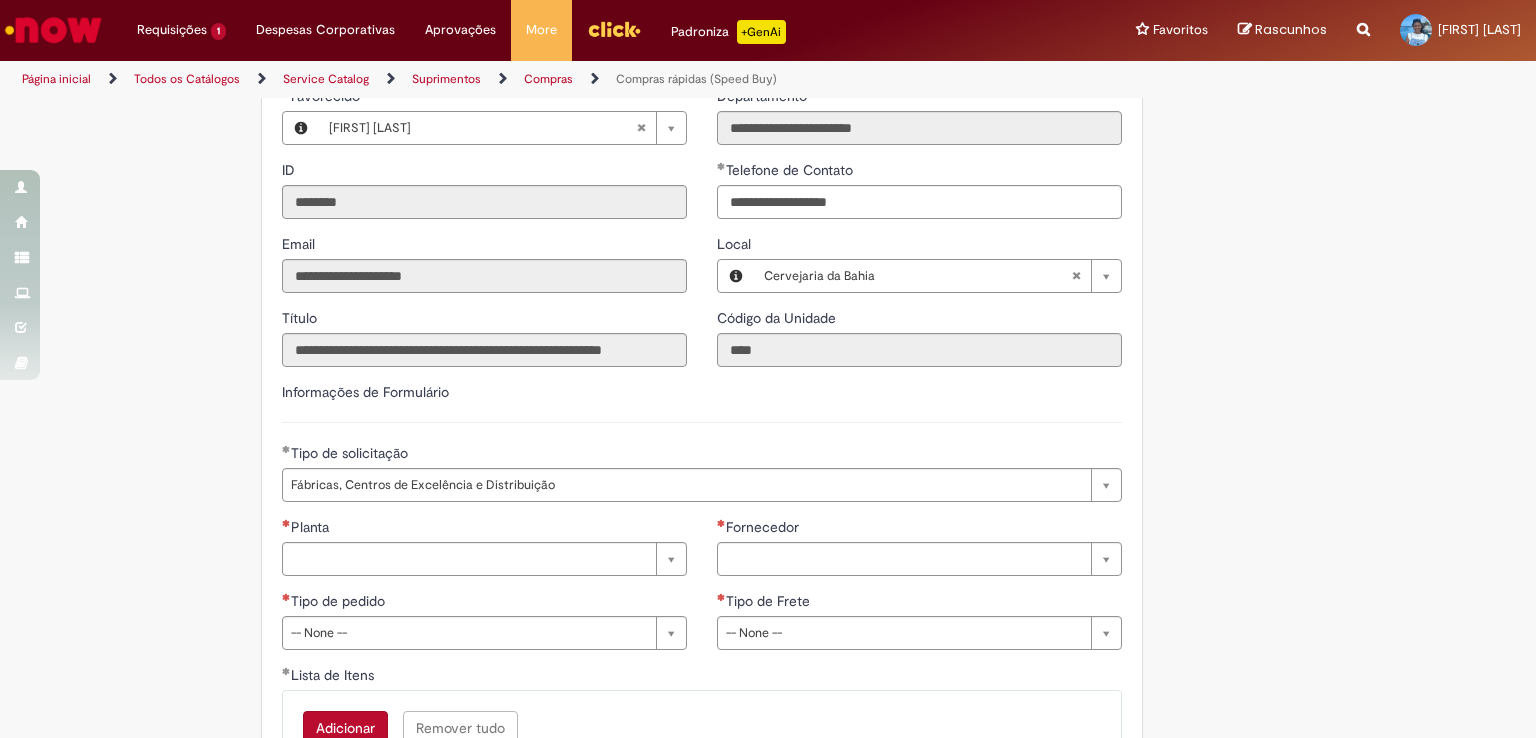 scroll, scrollTop: 2700, scrollLeft: 0, axis: vertical 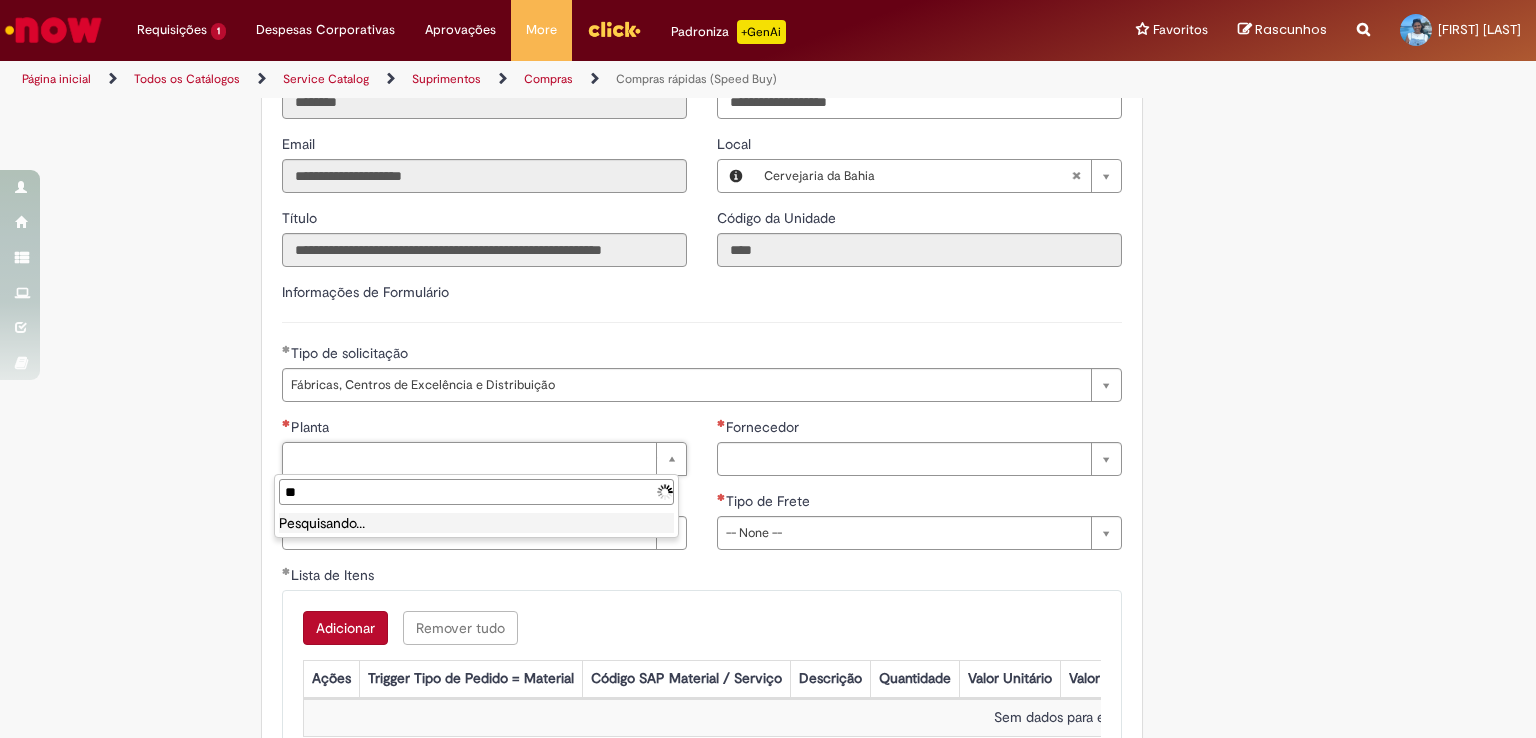 type on "*" 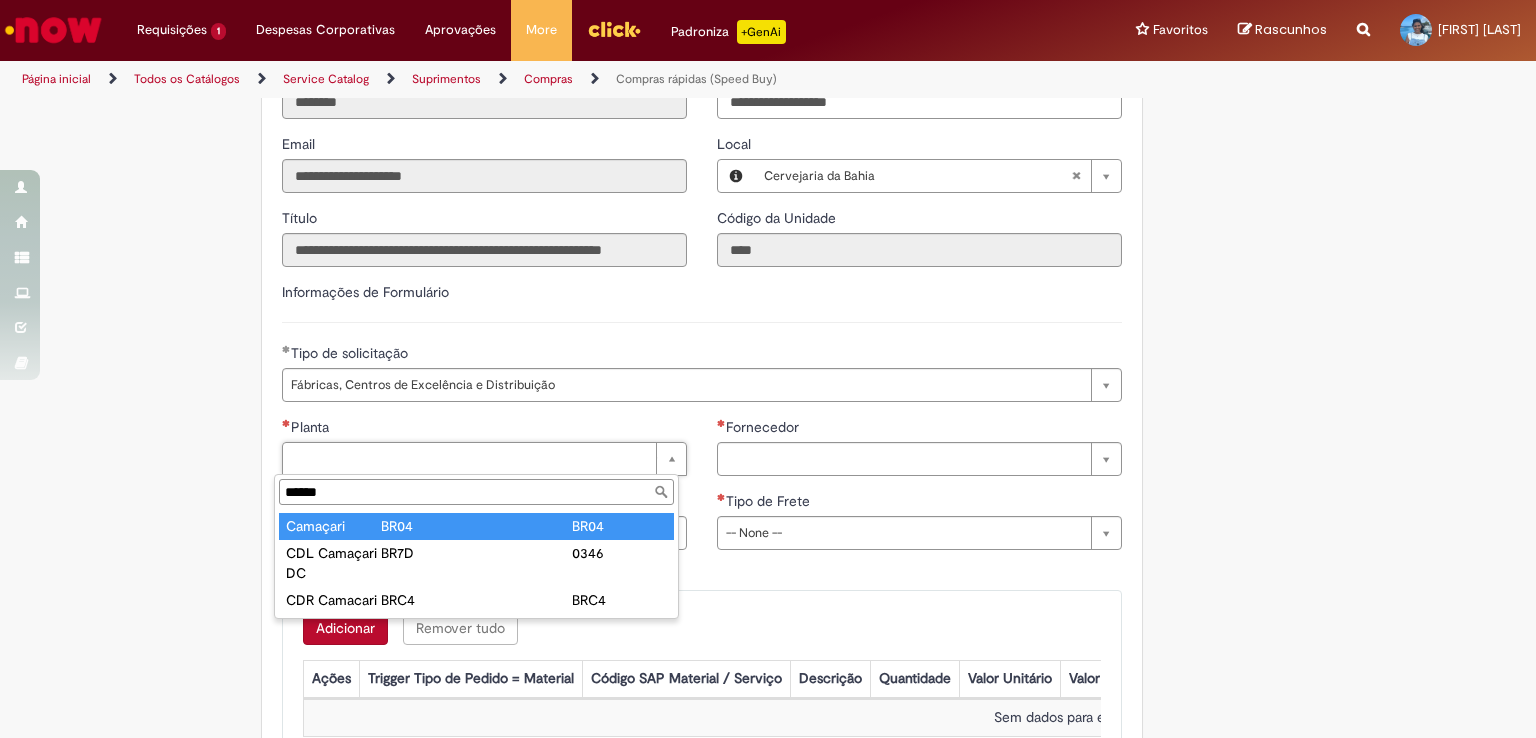 type on "******" 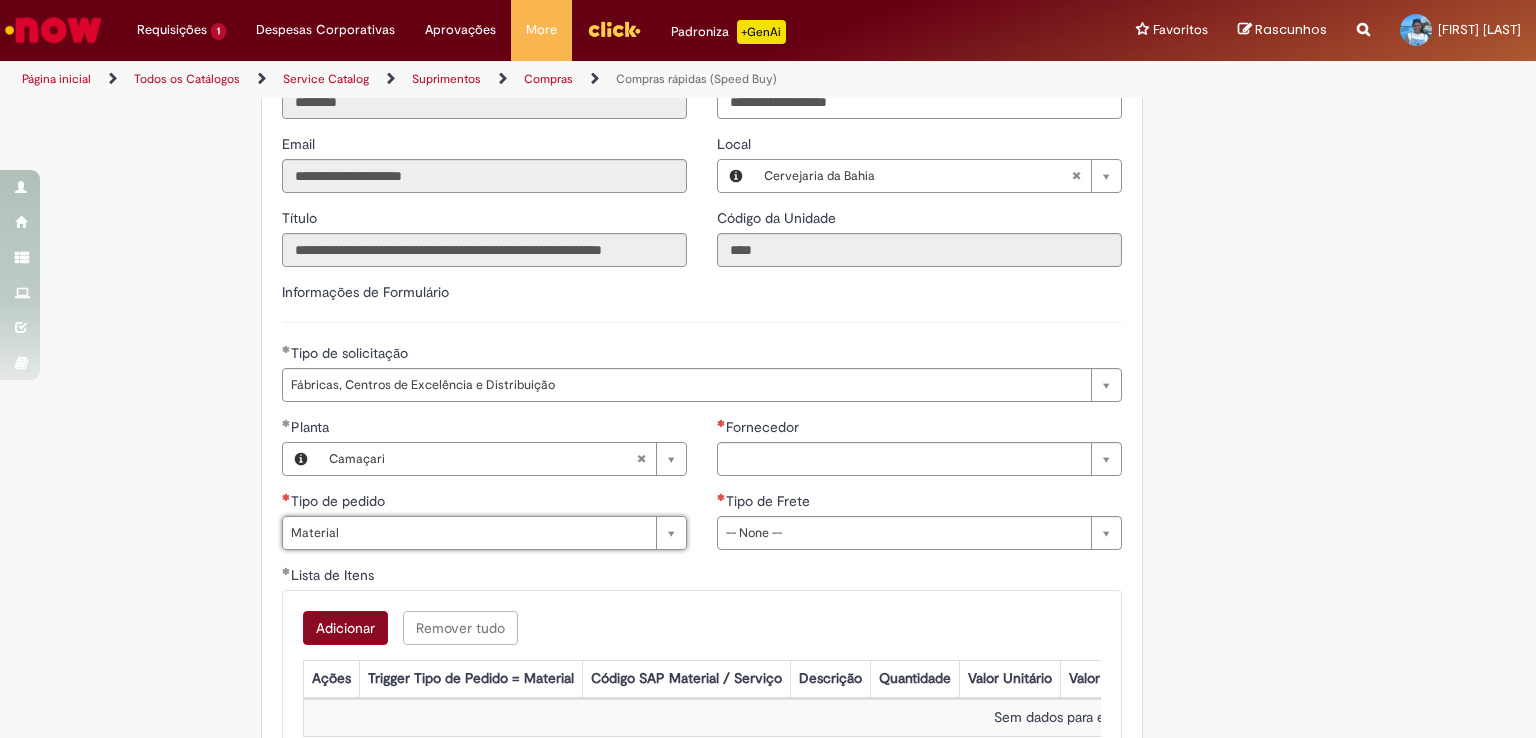 type on "********" 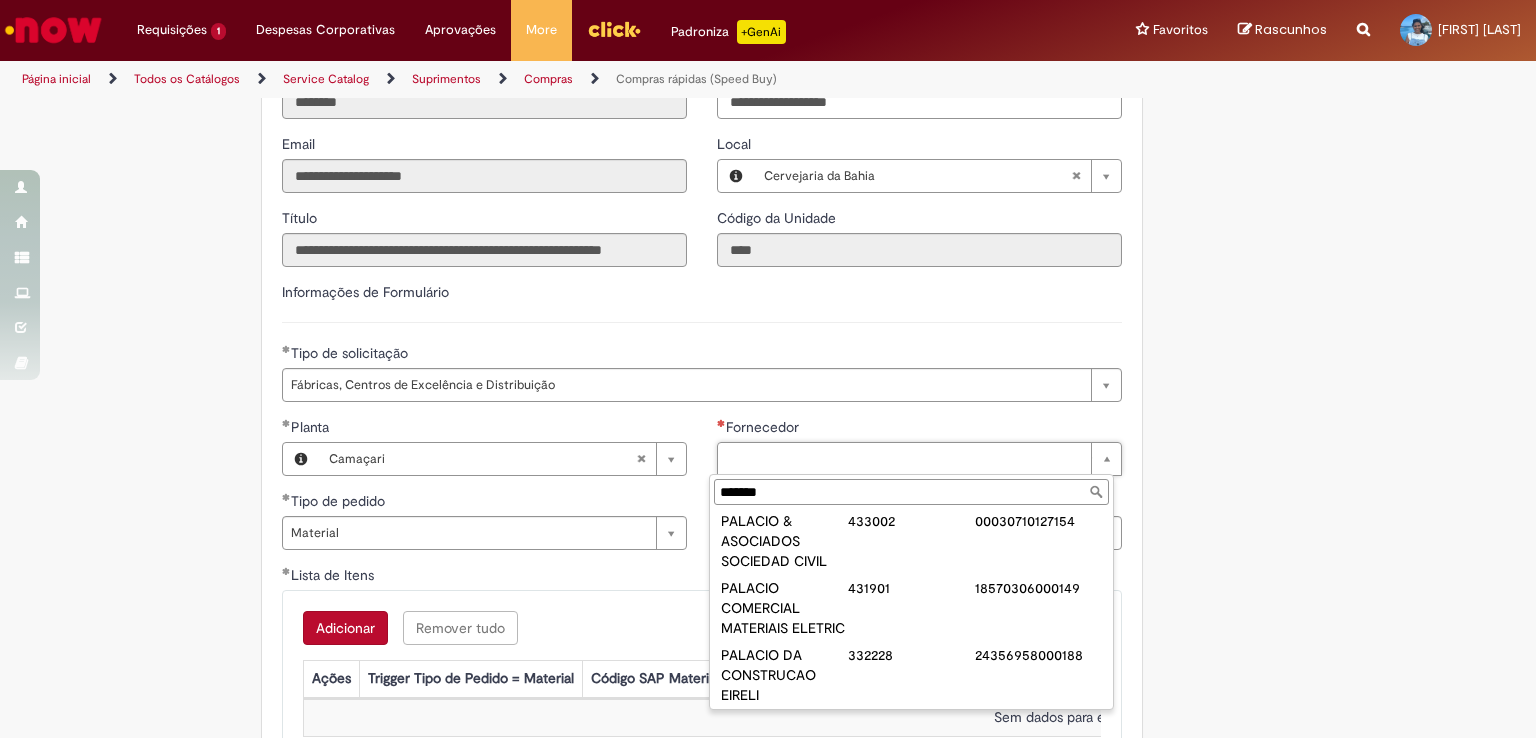 scroll, scrollTop: 0, scrollLeft: 0, axis: both 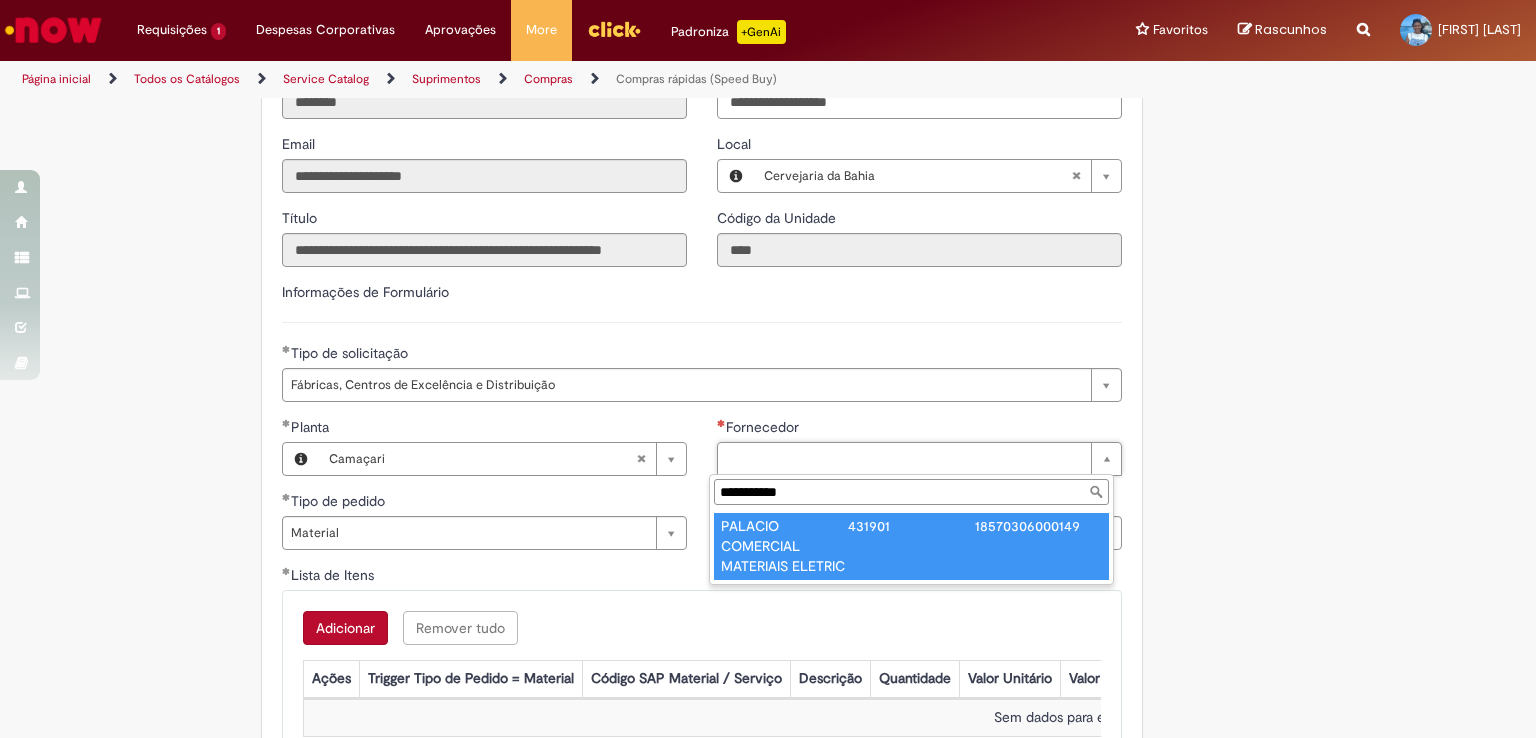 type on "**********" 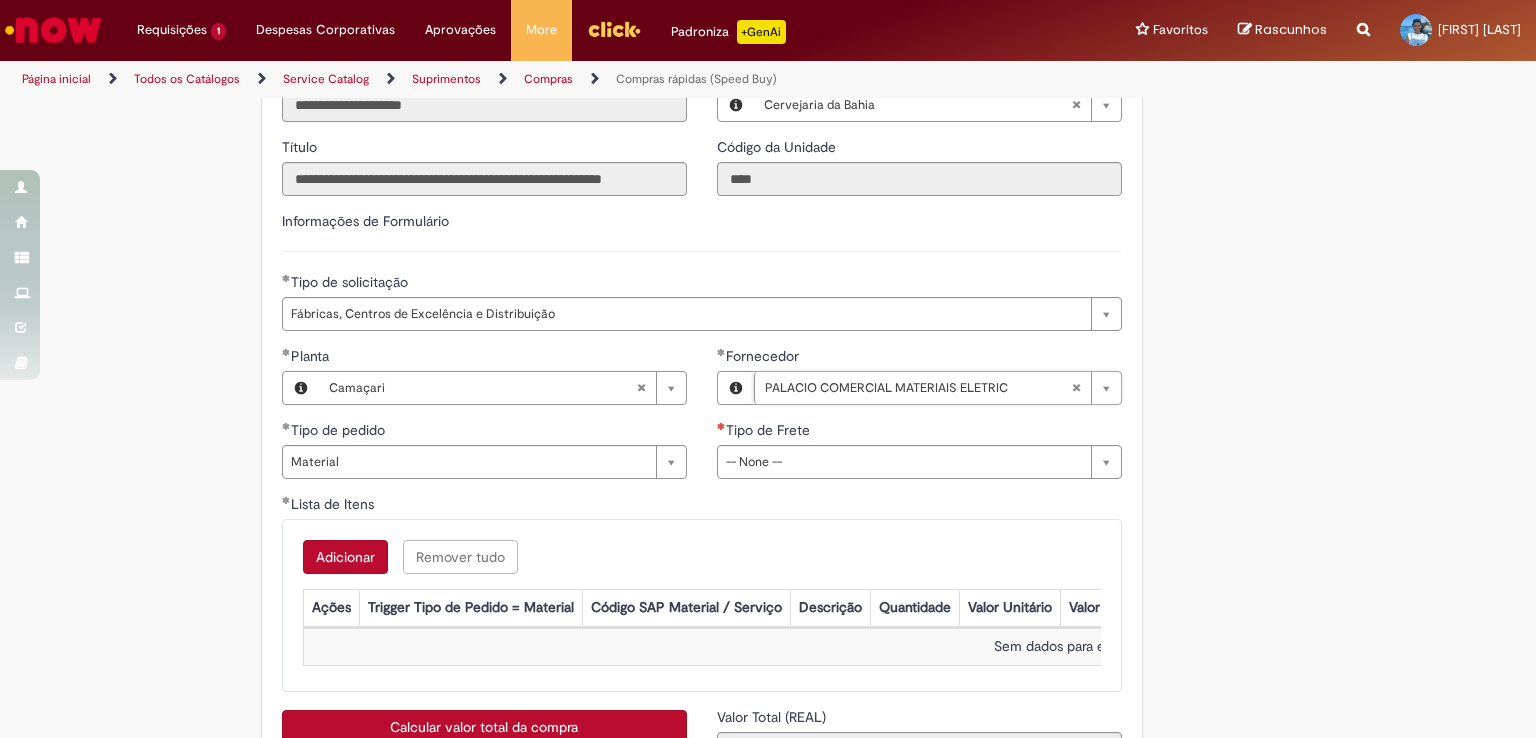 scroll, scrollTop: 2900, scrollLeft: 0, axis: vertical 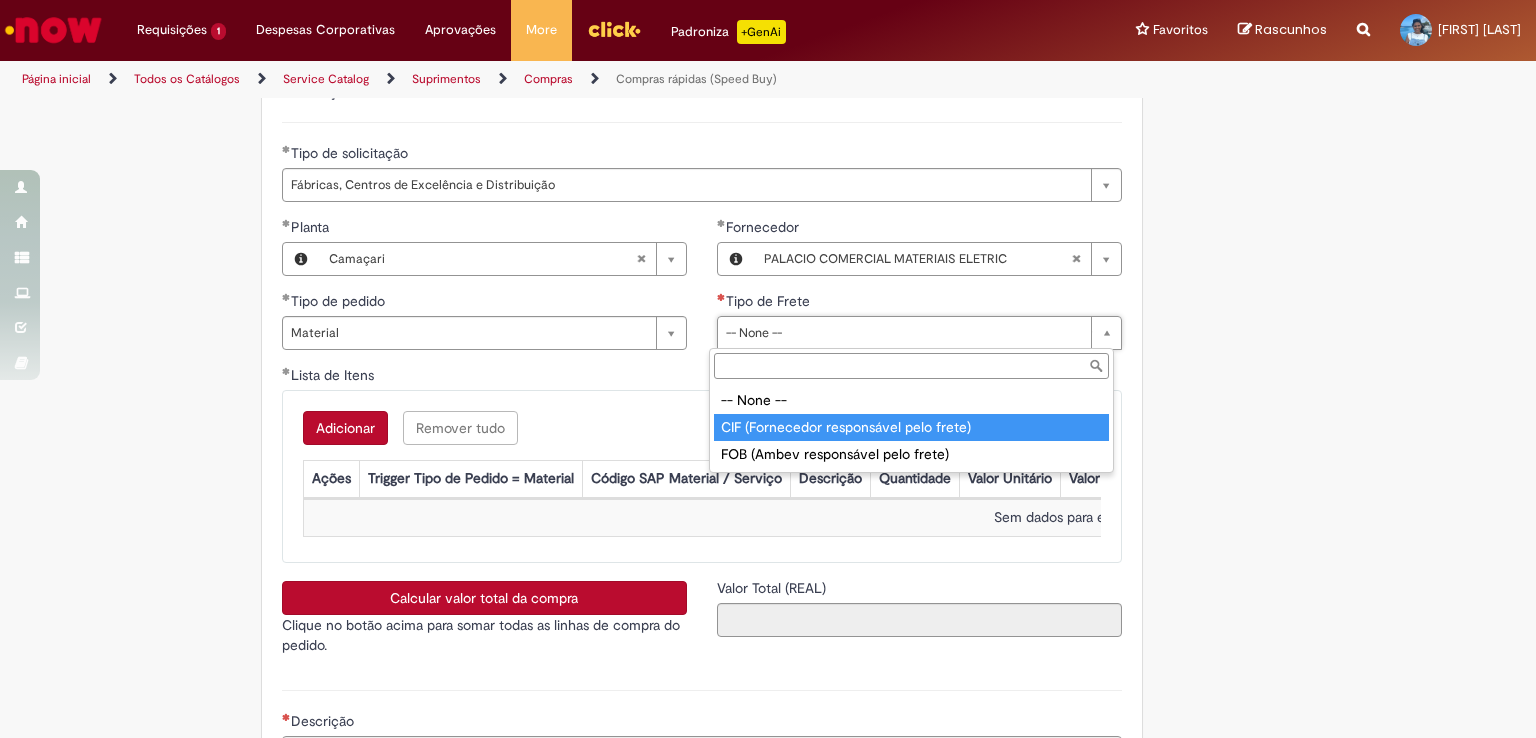 type on "**********" 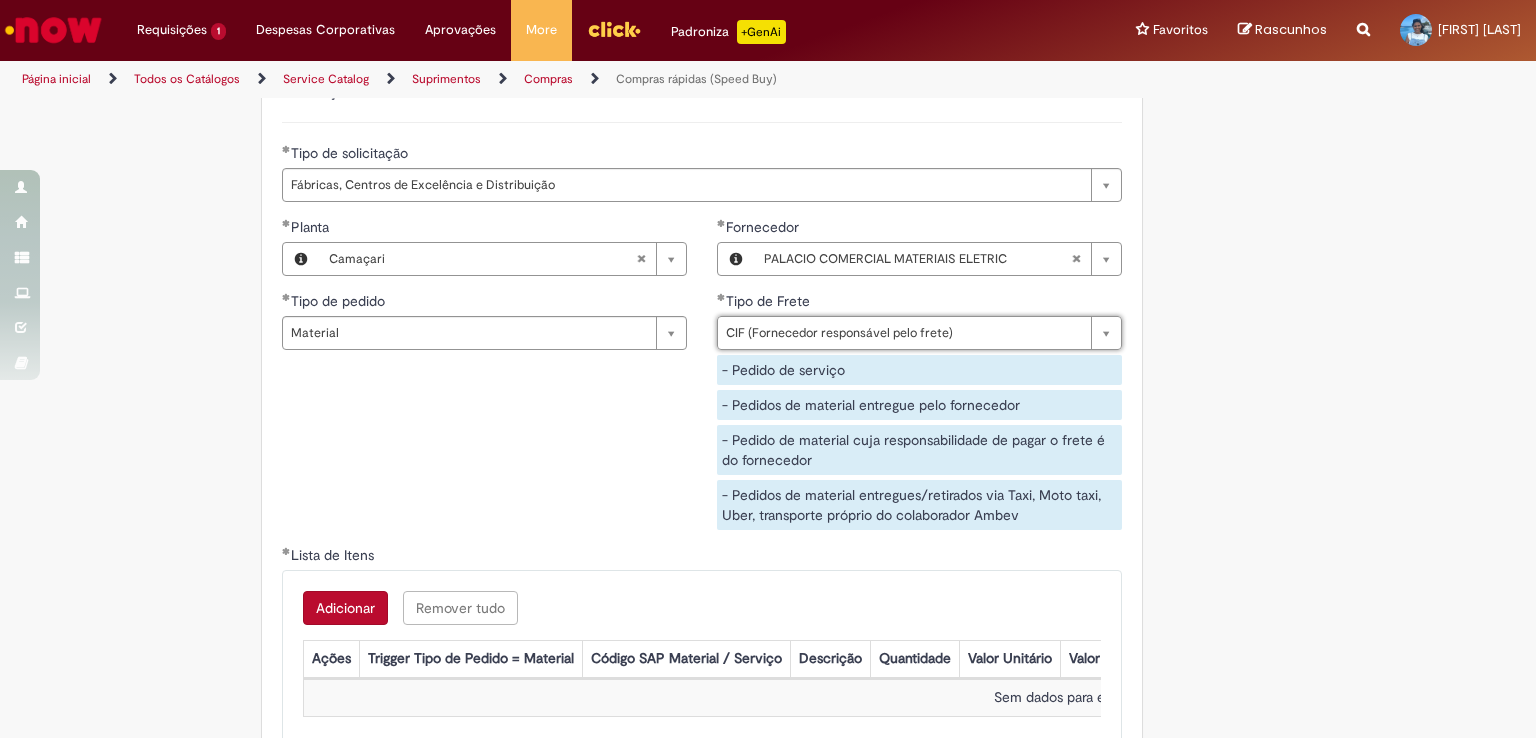 click on "Obrigatório um anexo.
Adicionar a Favoritos
Compras rápidas (Speed Buy)
Chamado destinado para a geração de pedido de compra de indiretos.
O Speed buy é a ferramenta oficial para a geração de pedidos de compra que atenda aos seguintes requisitos:
Compras de material e serviço indiretos
Compras inferiores a R$13.000 *
Compras com fornecedores nacionais
Compras de material sem contrato ativo no SAP para o centro solicitado
* Essa cota é referente ao tipo de solicitação padrão de Speed buy. Os chamados com cotas especiais podem possuir valores divergentes.
Regras de Utilização
No campo “Tipo de Solicitação” selecionar a opção correspondente a sua unidade de negócio.
Solicitação Padrão de Speed buy:
Fábricas, centros de Excelência e de Distribuição:  habilitado para todos usuários ambev
Ativos   de TI:" at bounding box center [768, -754] 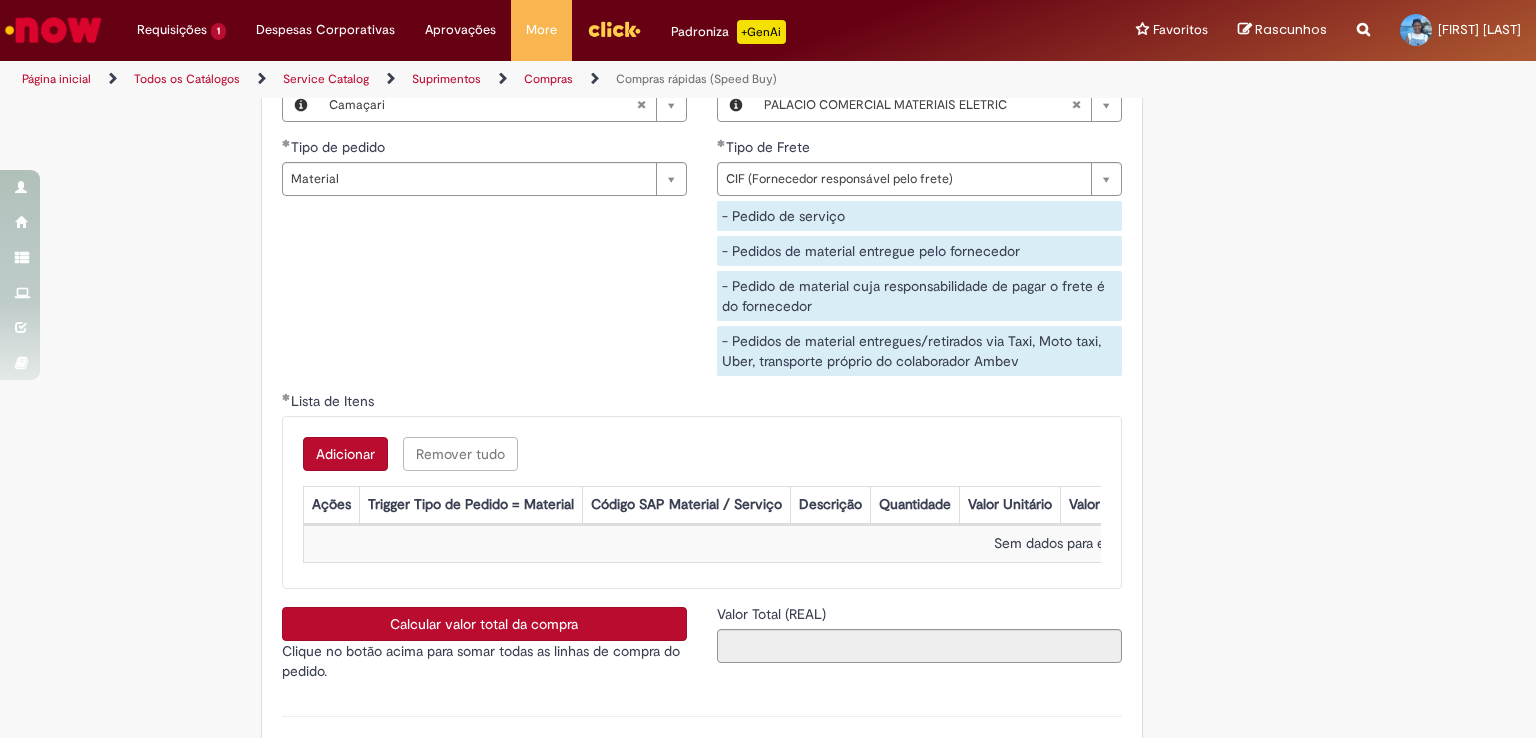 scroll, scrollTop: 3200, scrollLeft: 0, axis: vertical 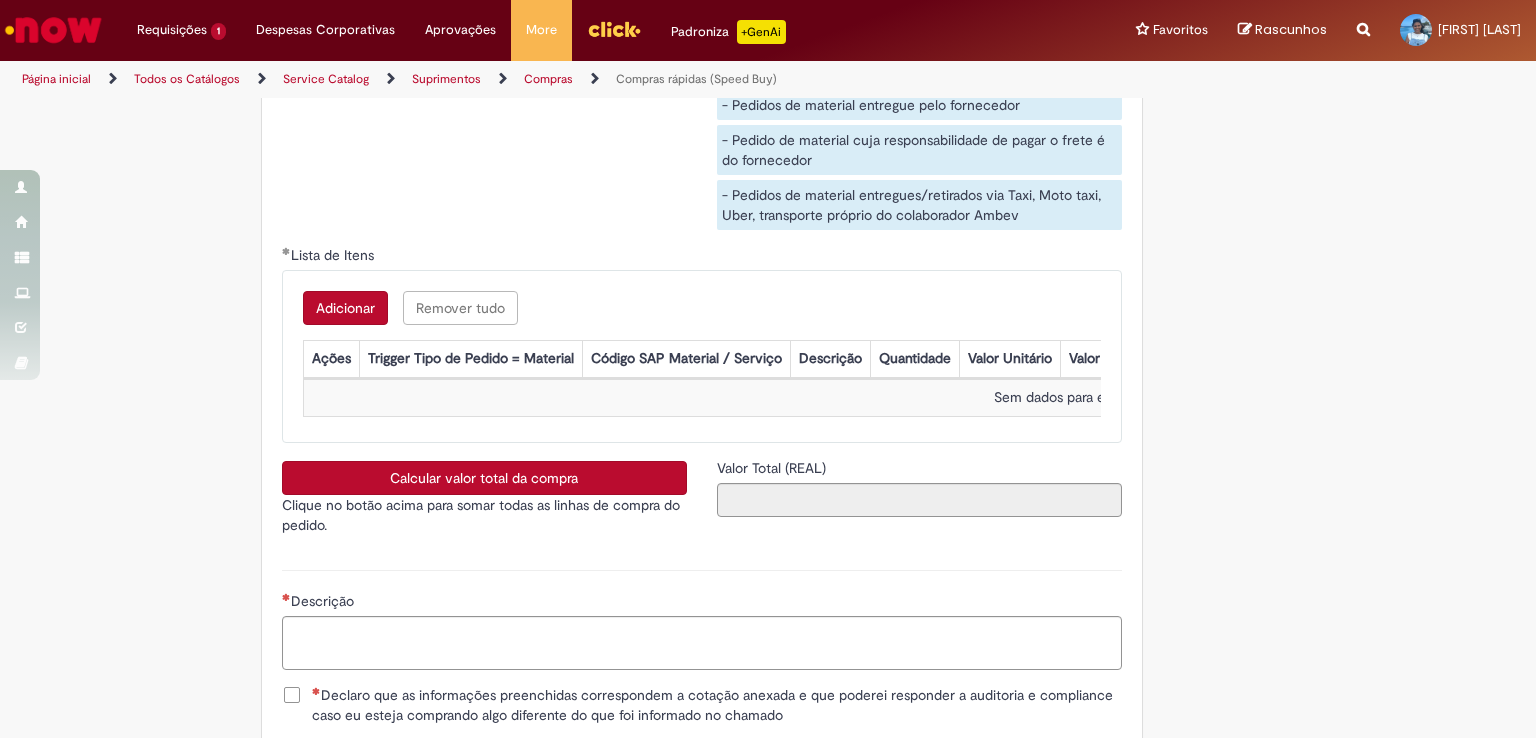 click on "Adicionar" at bounding box center [345, 308] 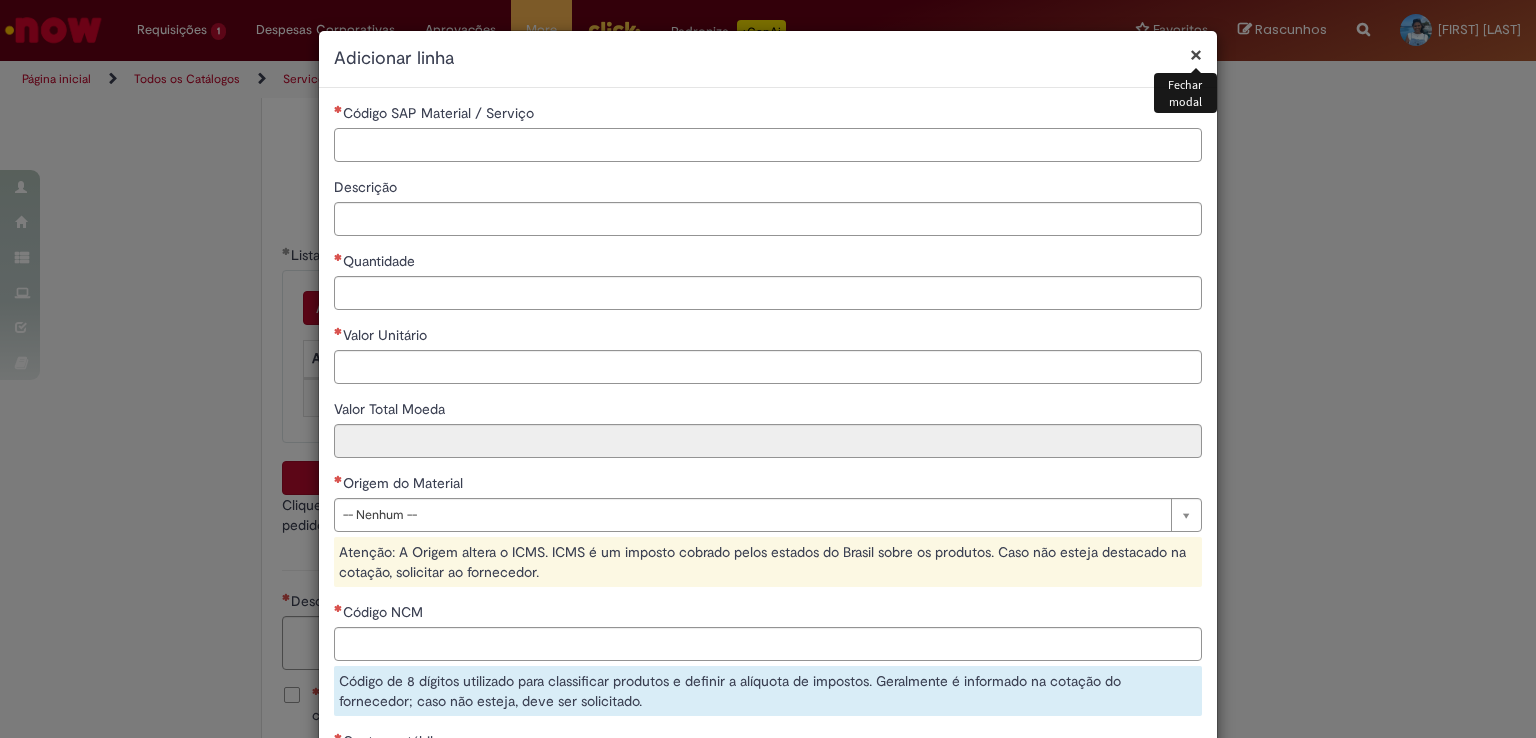 click on "Código SAP Material / Serviço" at bounding box center [768, 145] 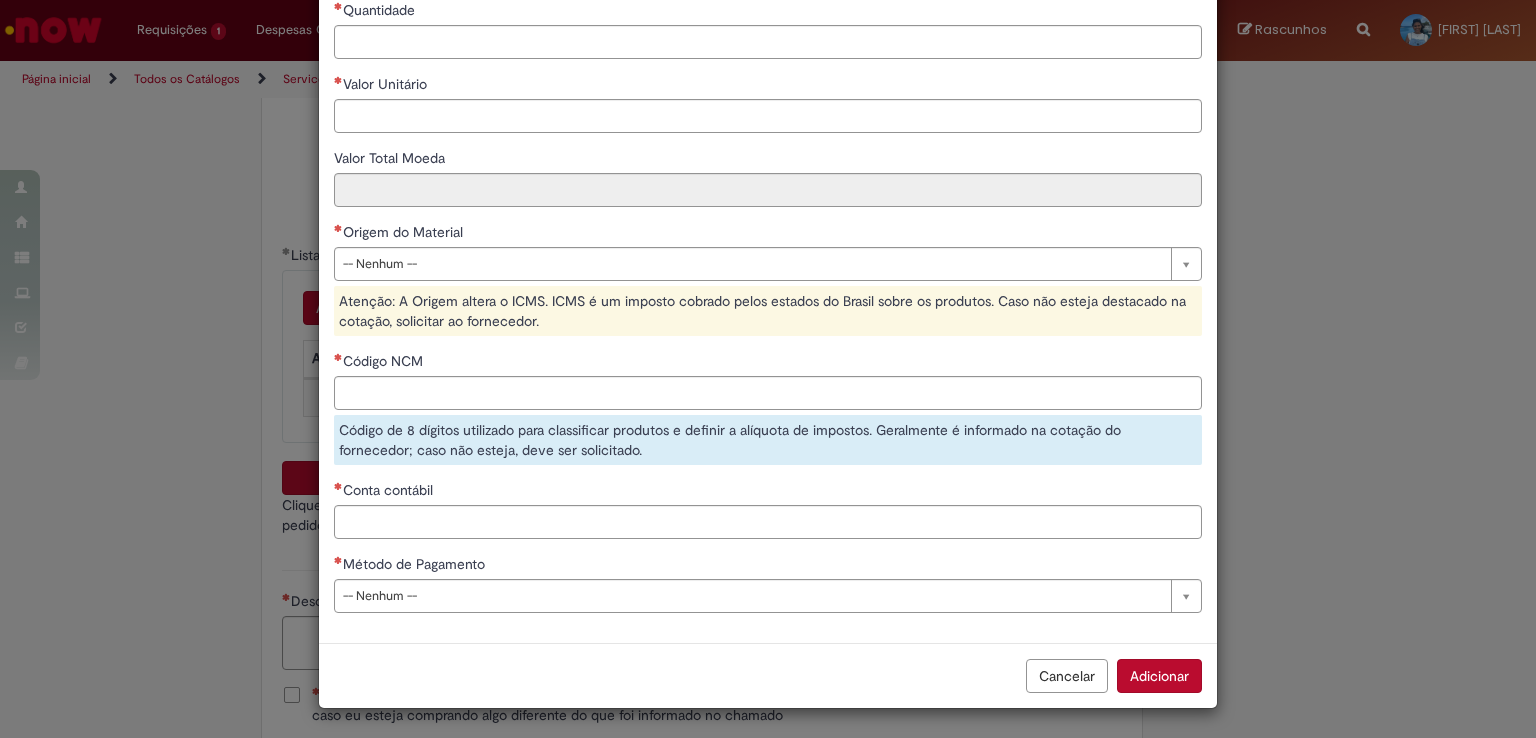 scroll, scrollTop: 0, scrollLeft: 0, axis: both 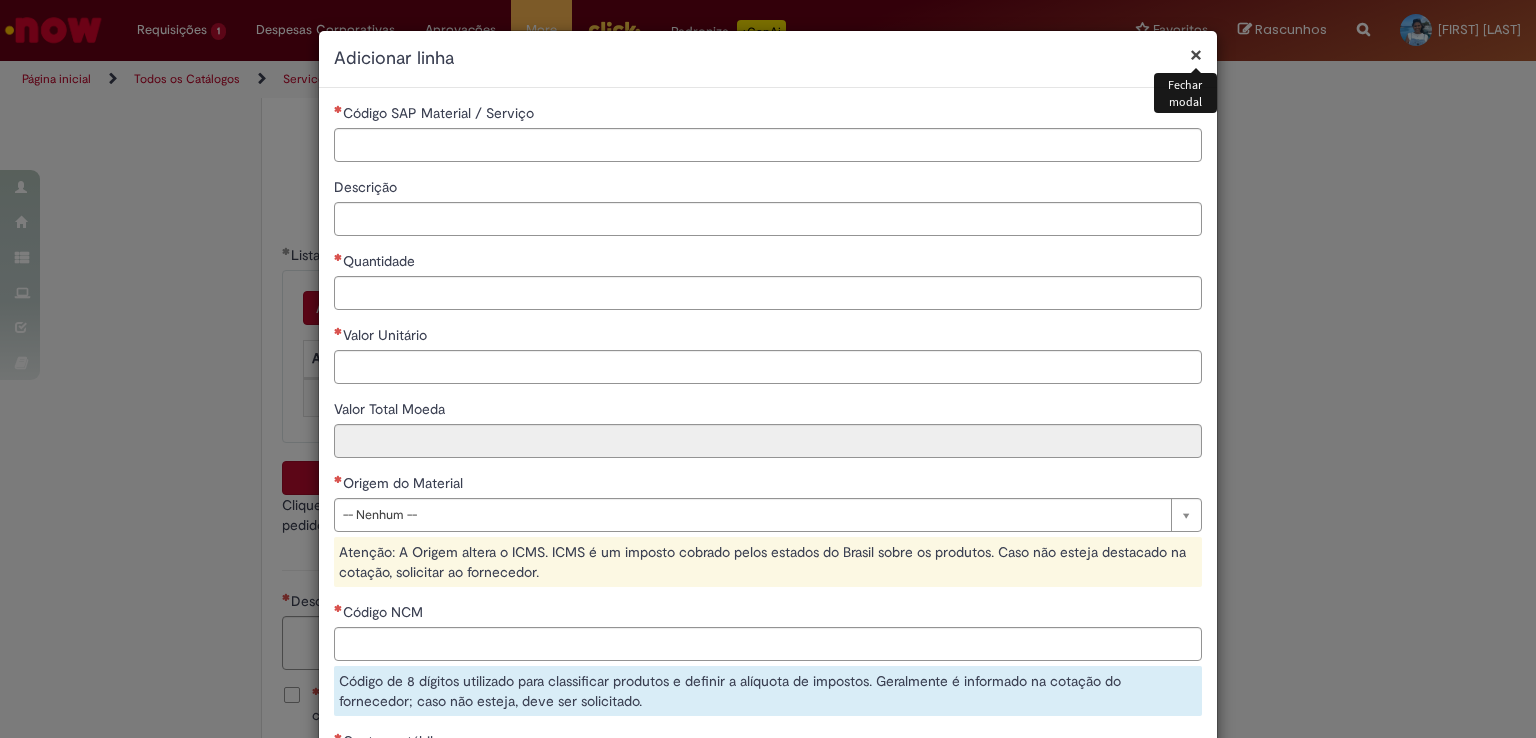 click on "×" at bounding box center (1196, 54) 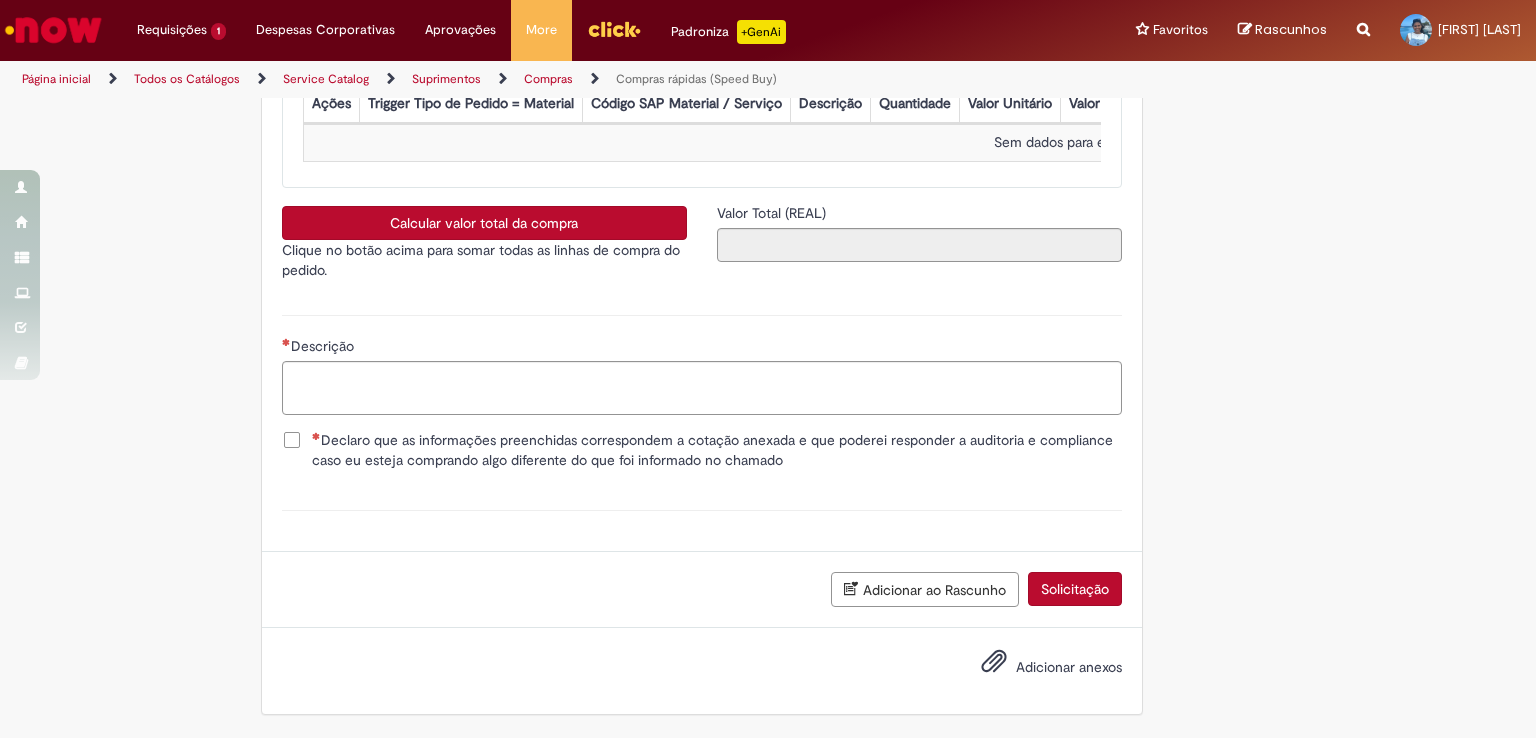 scroll, scrollTop: 3467, scrollLeft: 0, axis: vertical 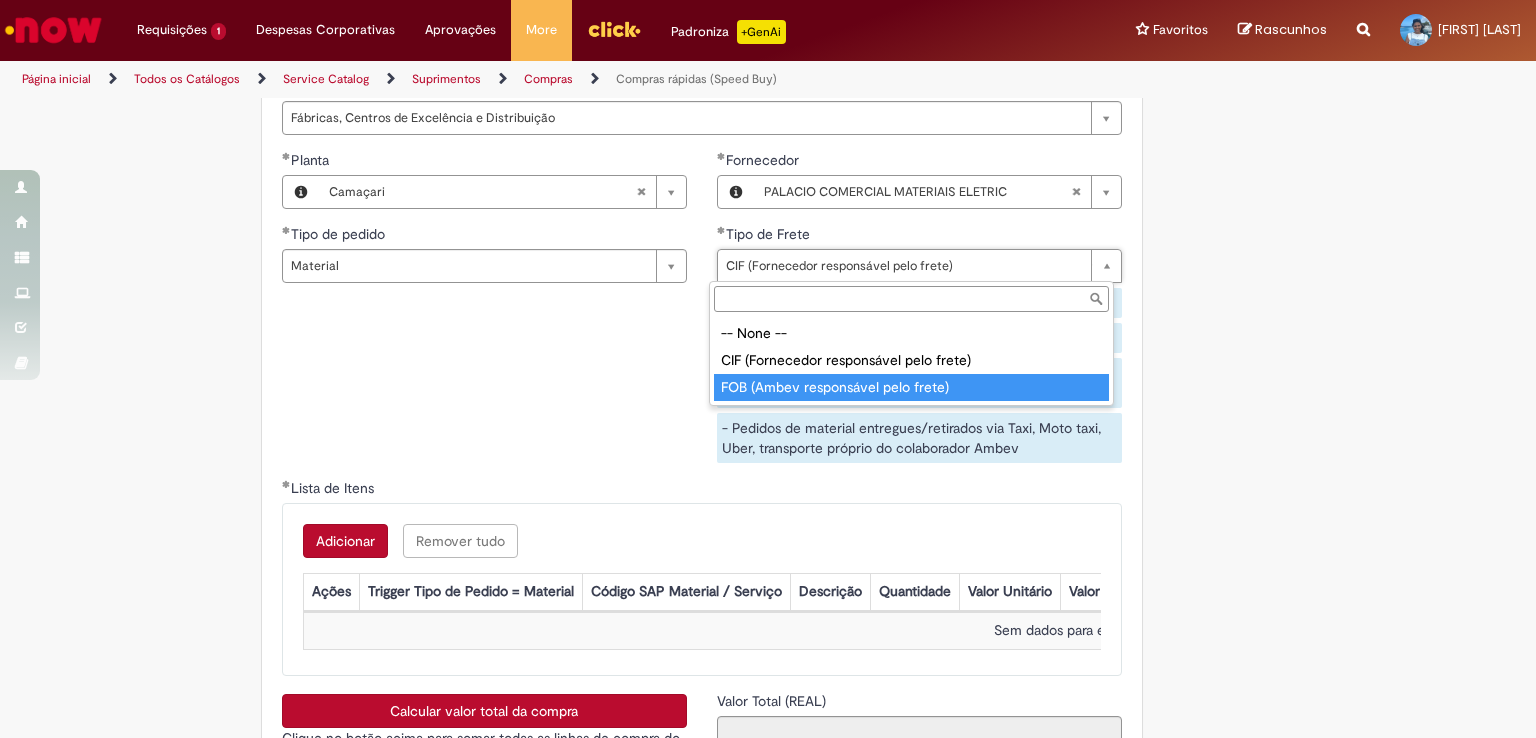 type on "**********" 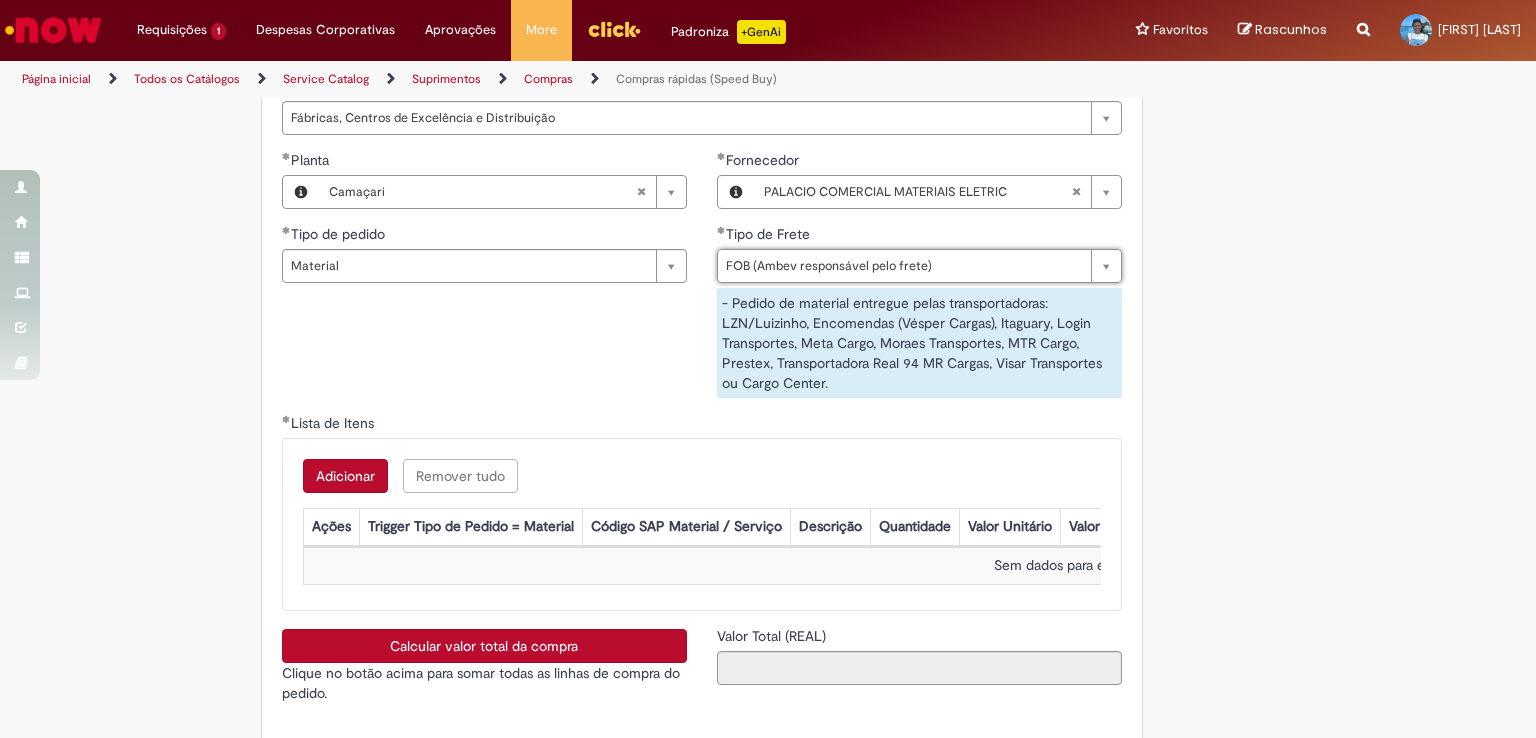scroll, scrollTop: 0, scrollLeft: 224, axis: horizontal 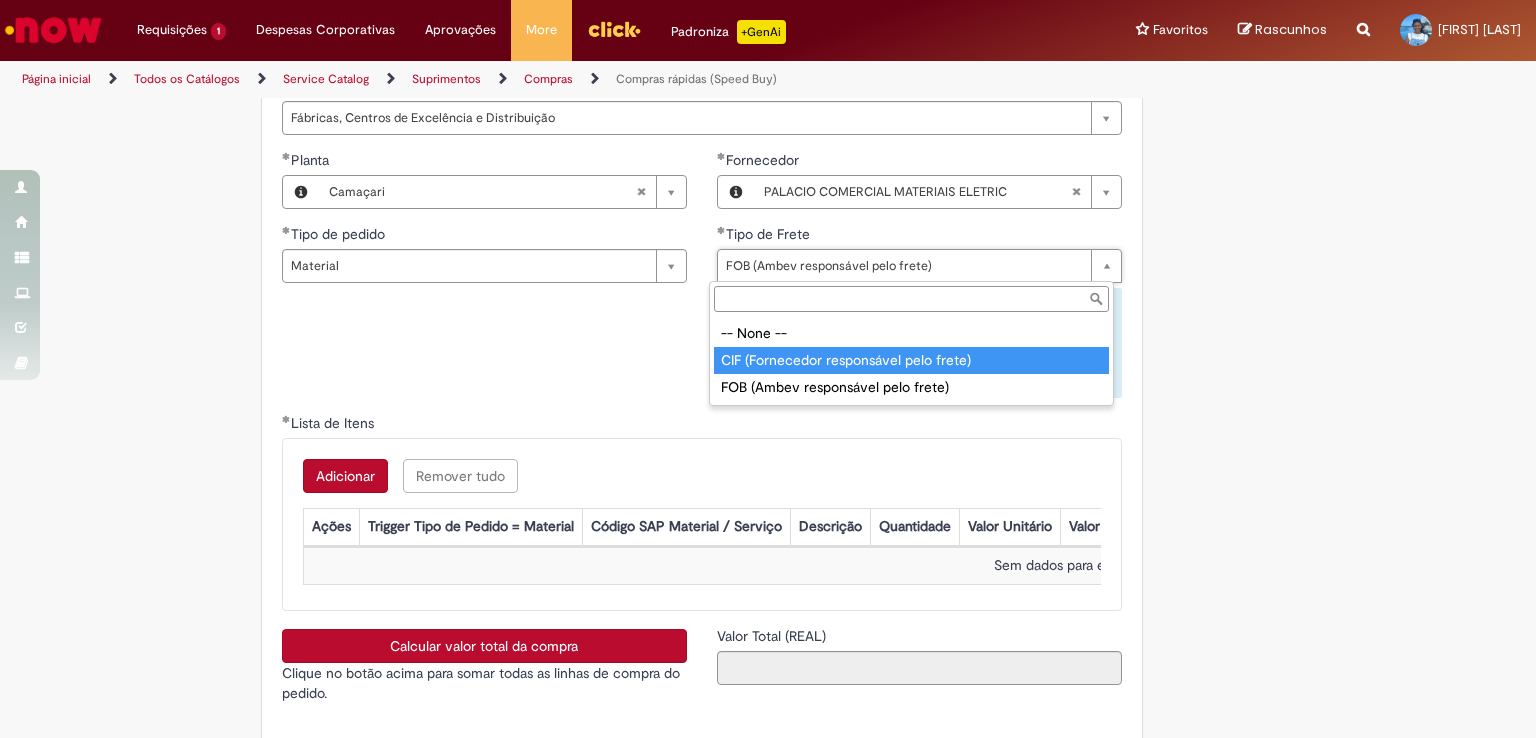 type on "**********" 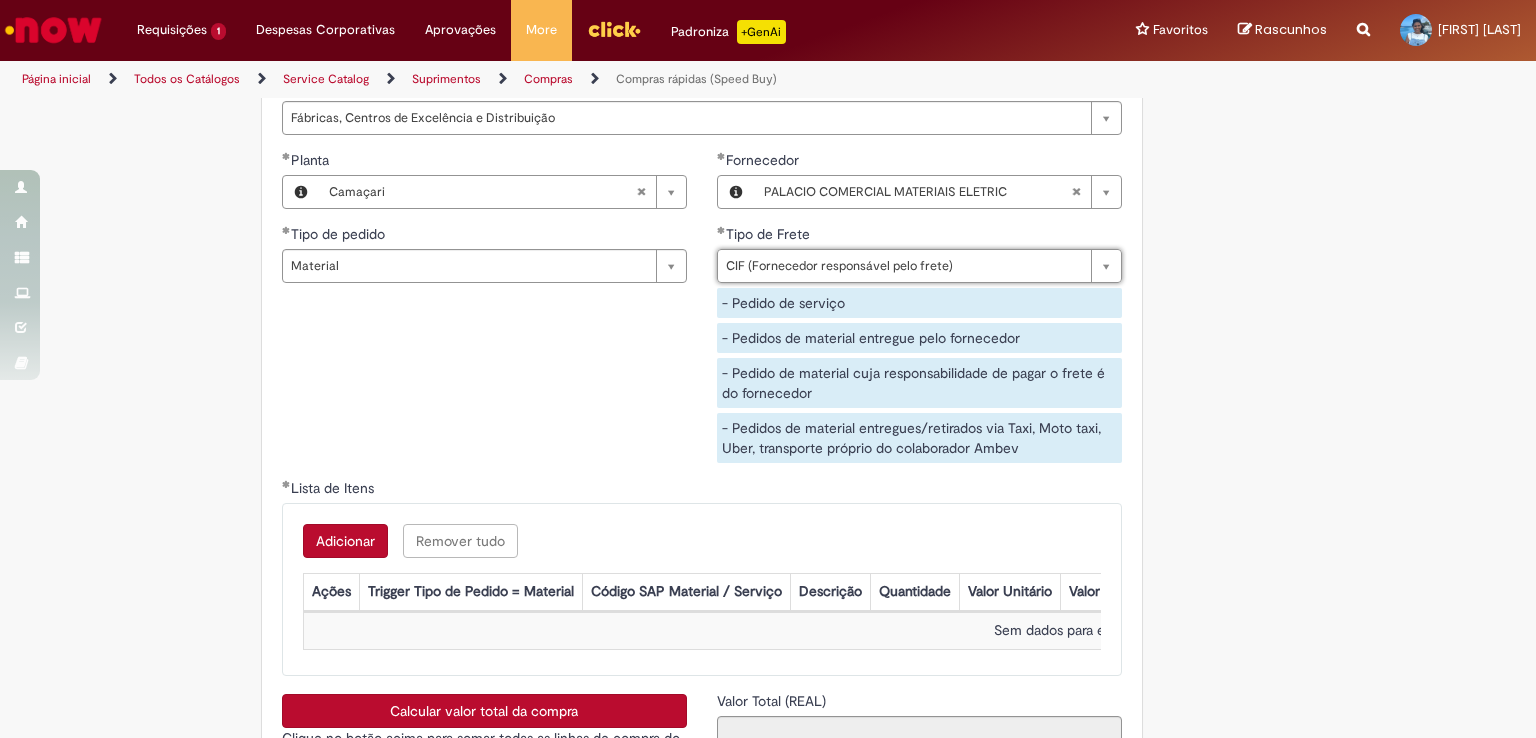 scroll, scrollTop: 0, scrollLeft: 0, axis: both 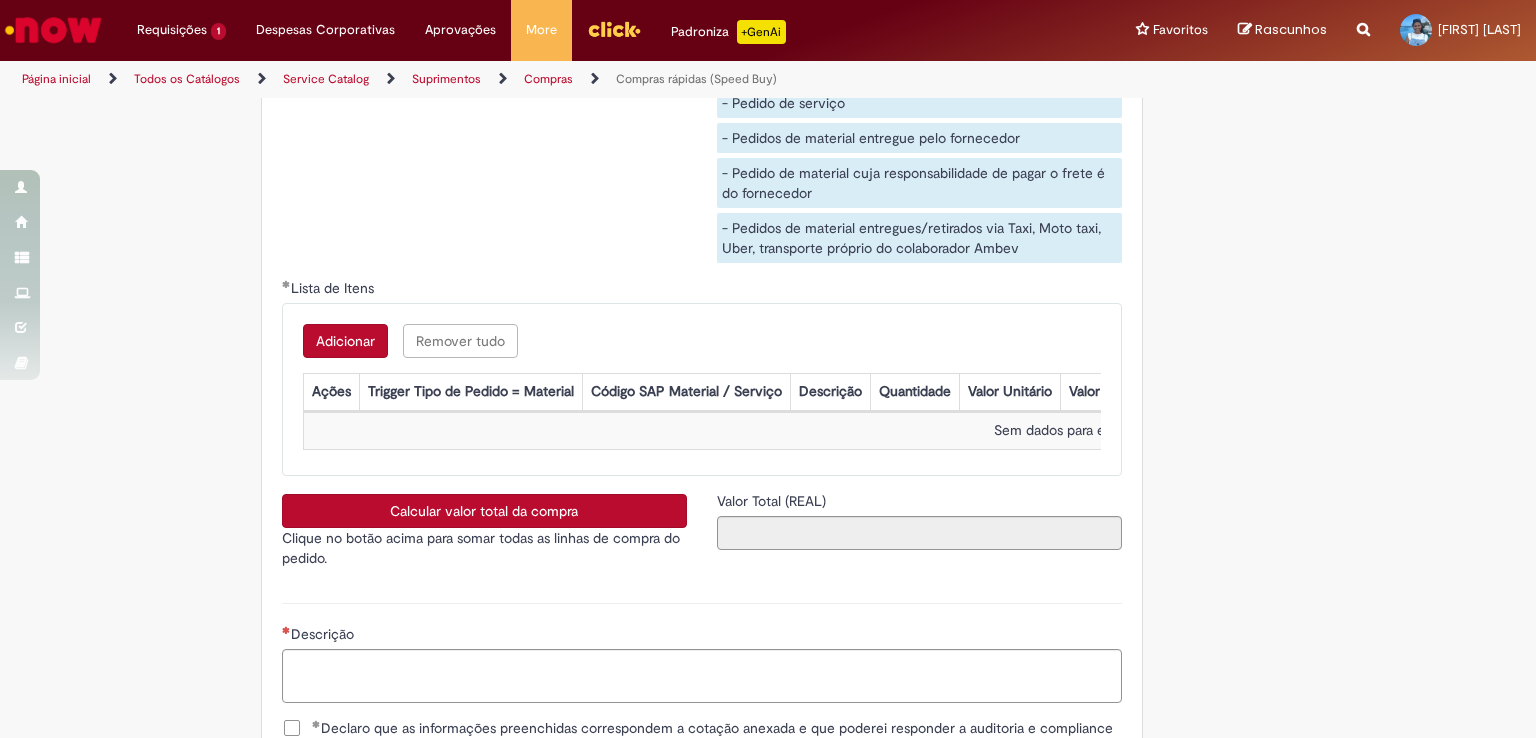 click on "Adicionar" at bounding box center (345, 341) 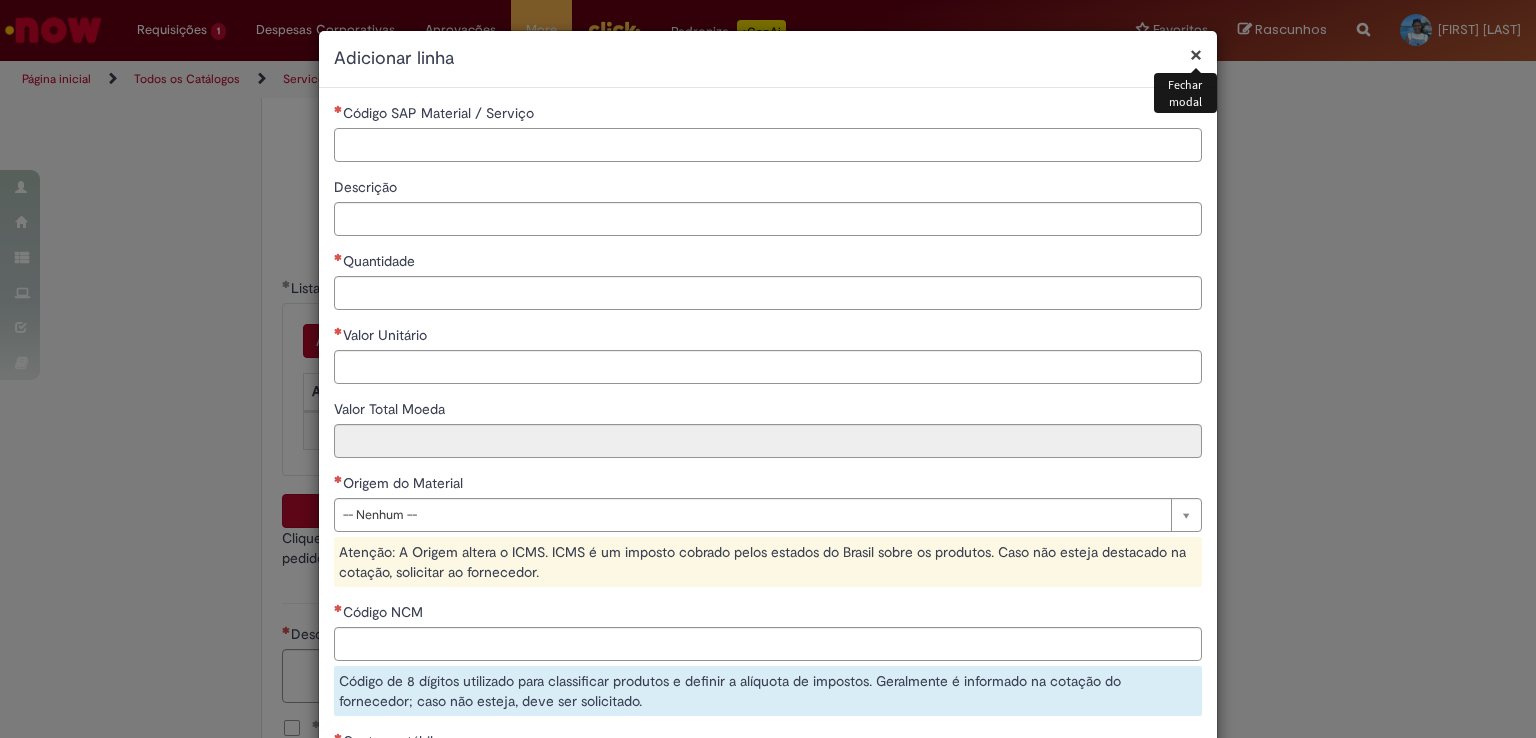 click on "Código SAP Material / Serviço" at bounding box center (768, 145) 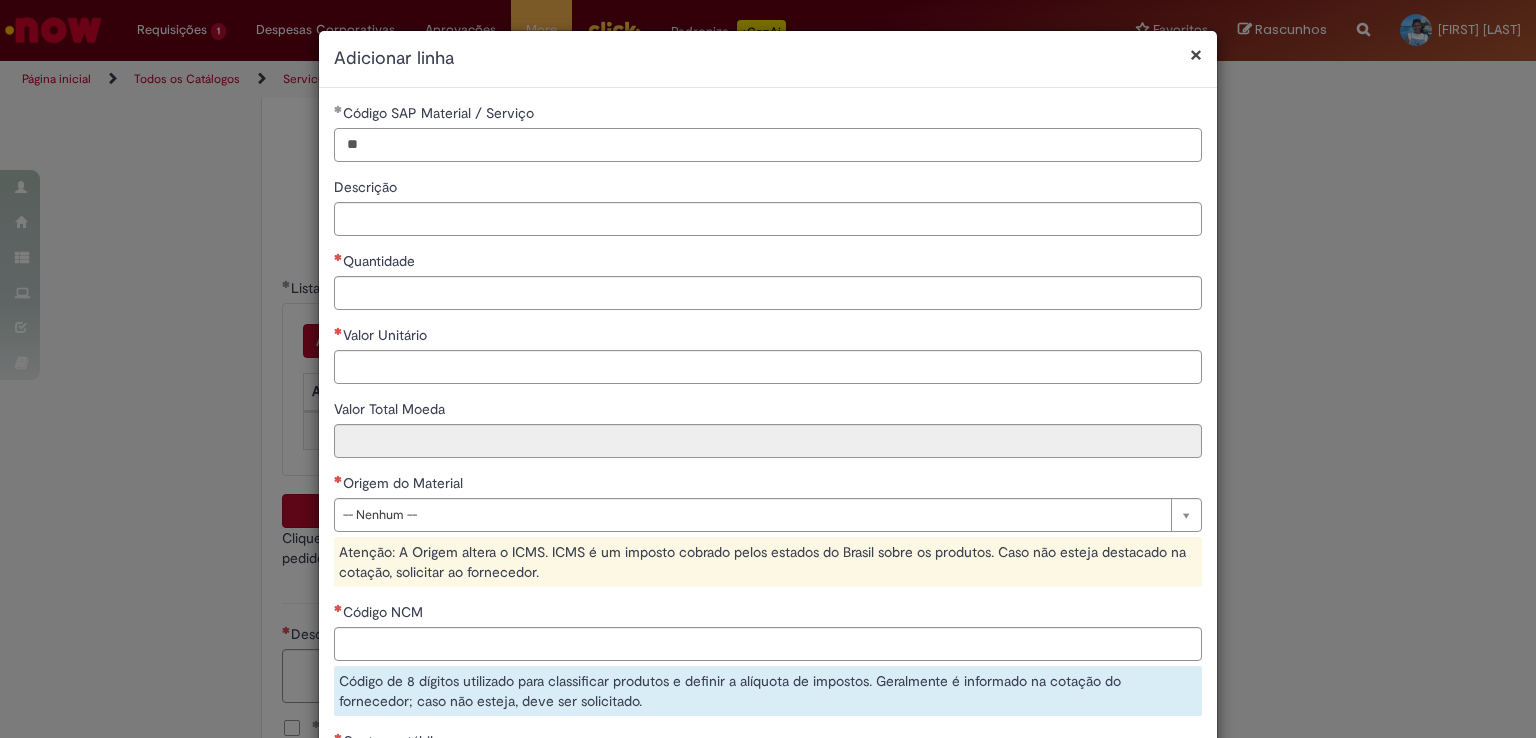 type on "*" 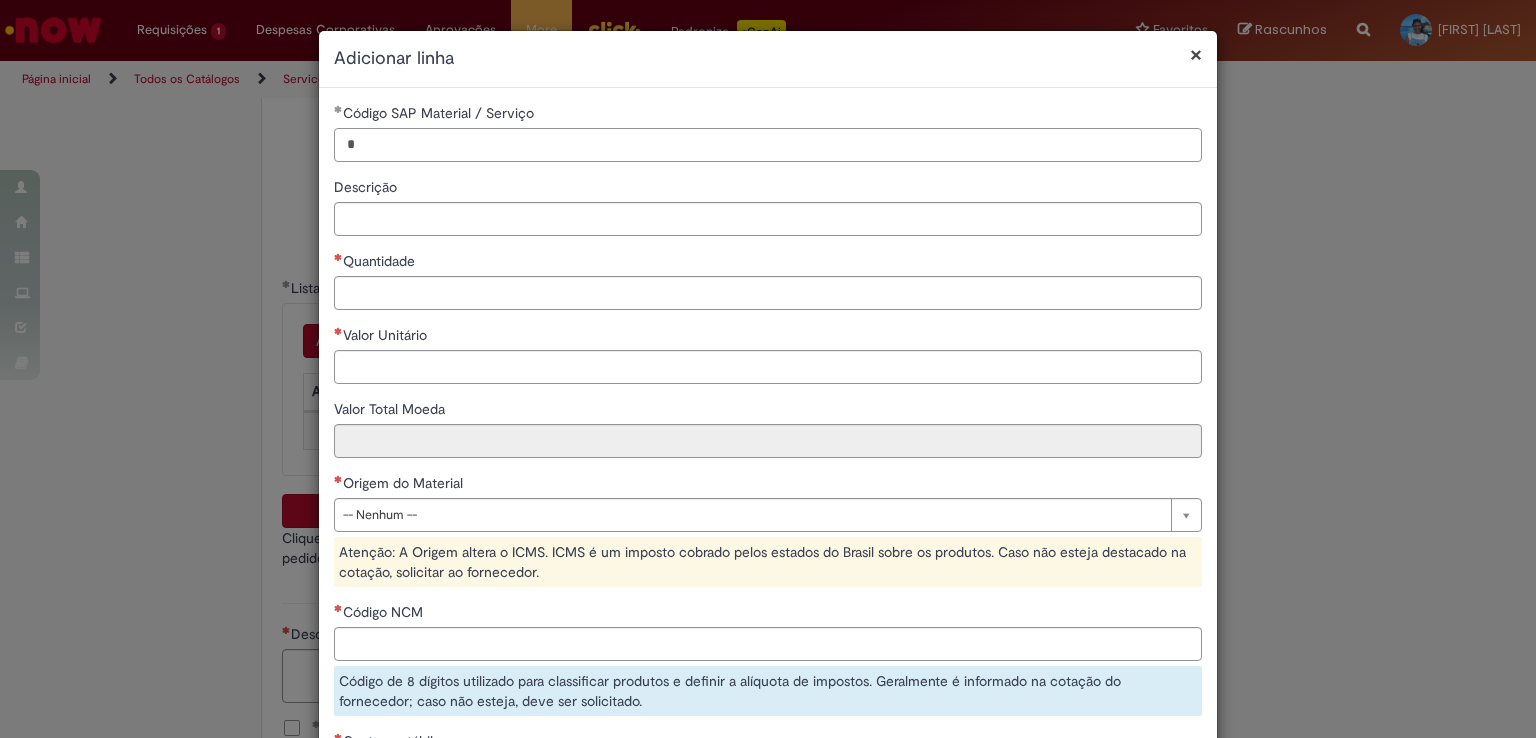 type 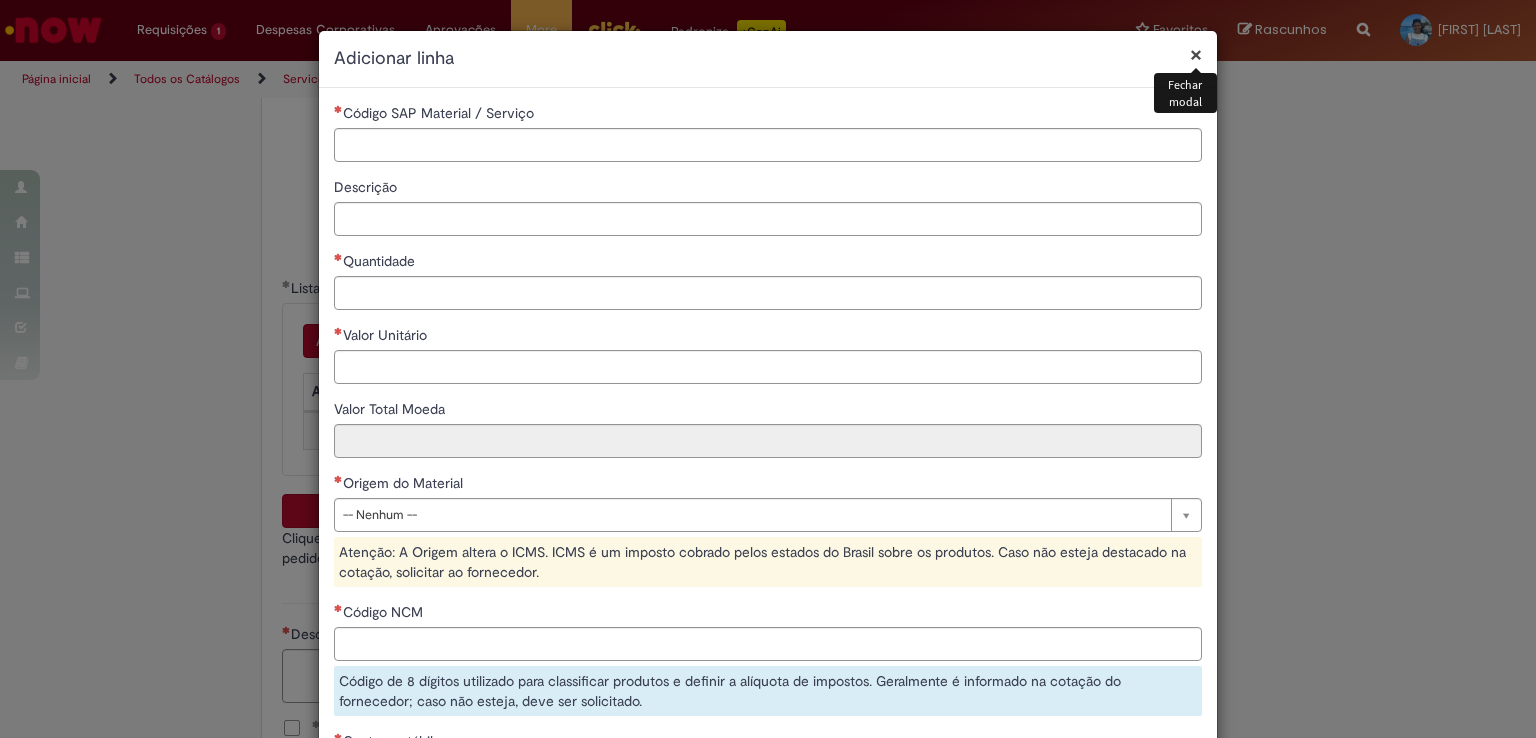 drag, startPoint x: 1188, startPoint y: 55, endPoint x: 1220, endPoint y: 176, distance: 125.1599 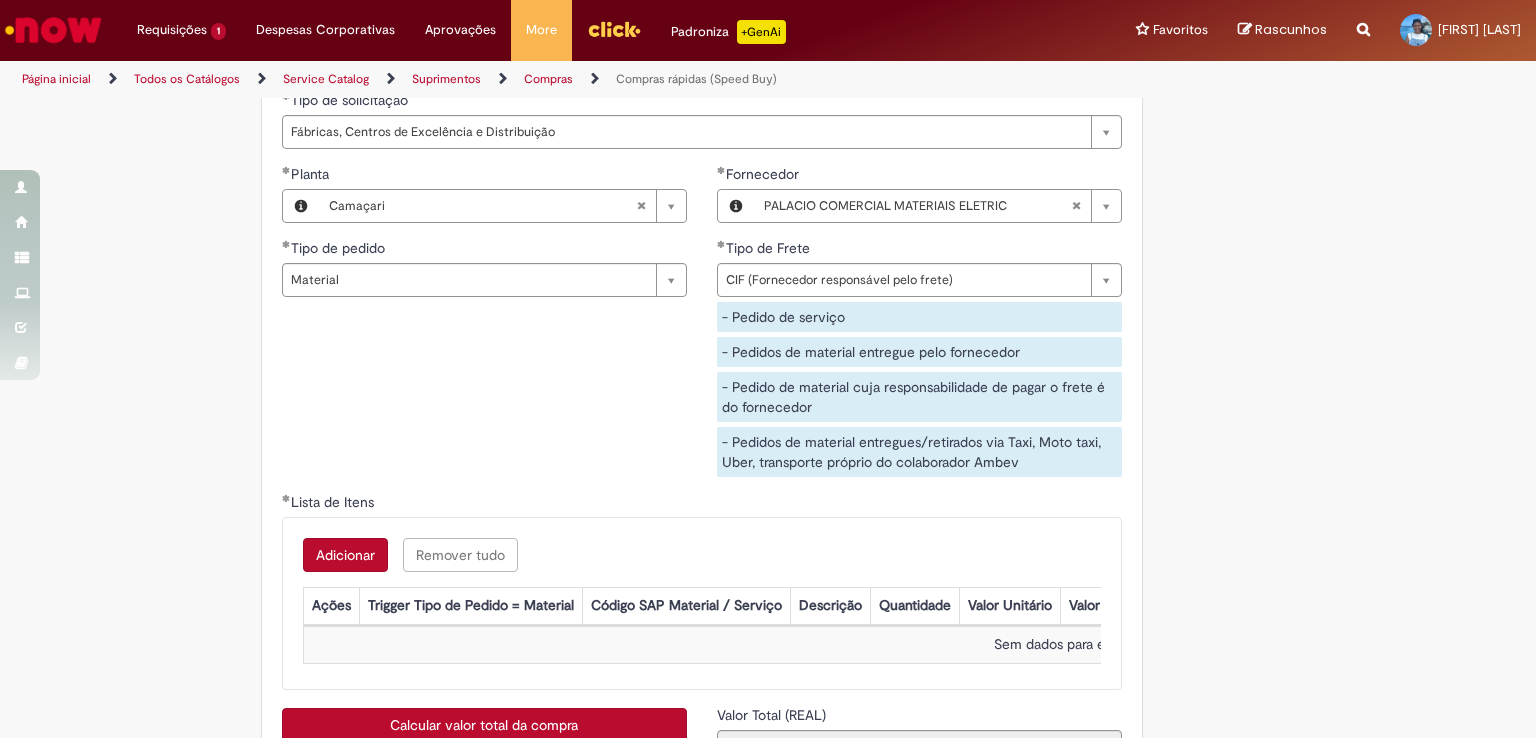 scroll, scrollTop: 2667, scrollLeft: 0, axis: vertical 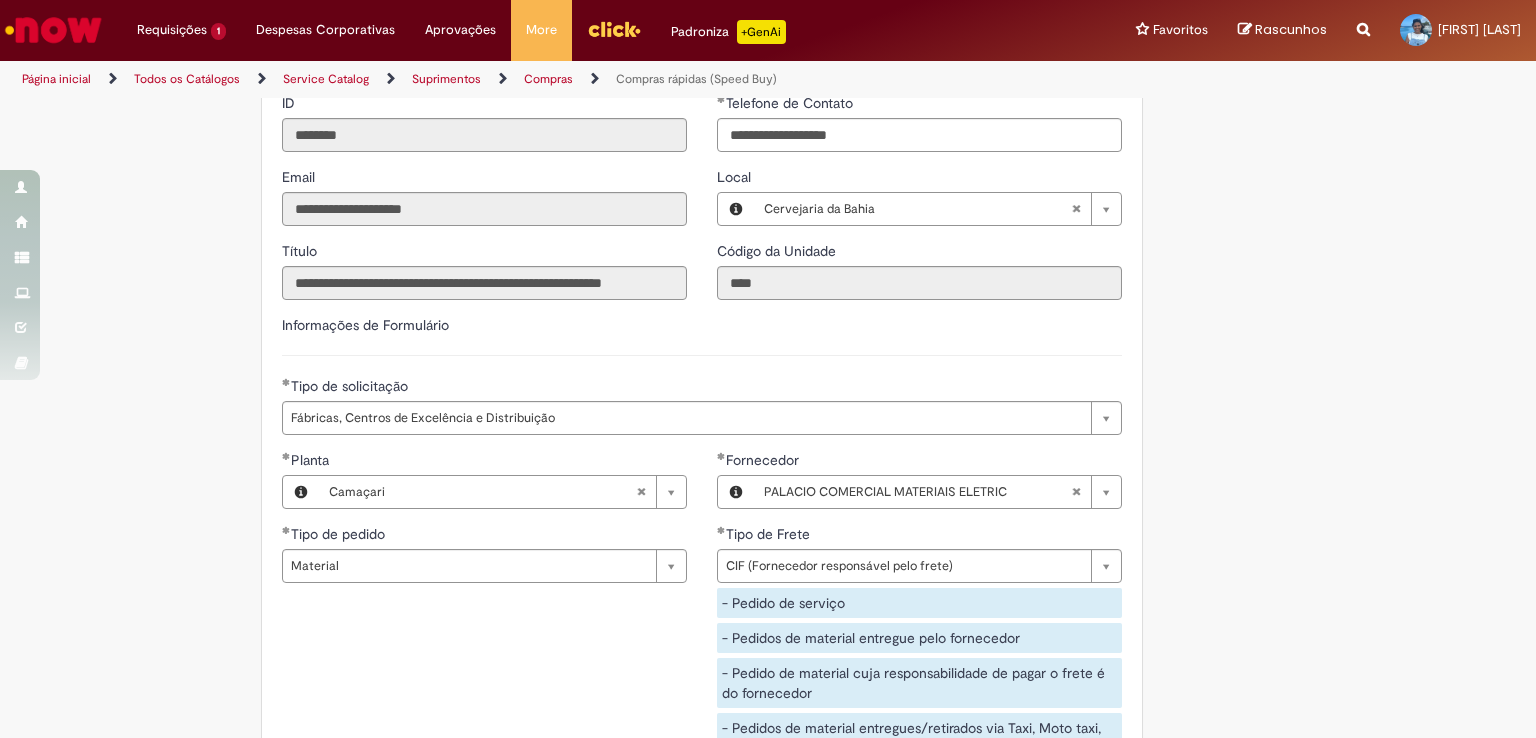 type 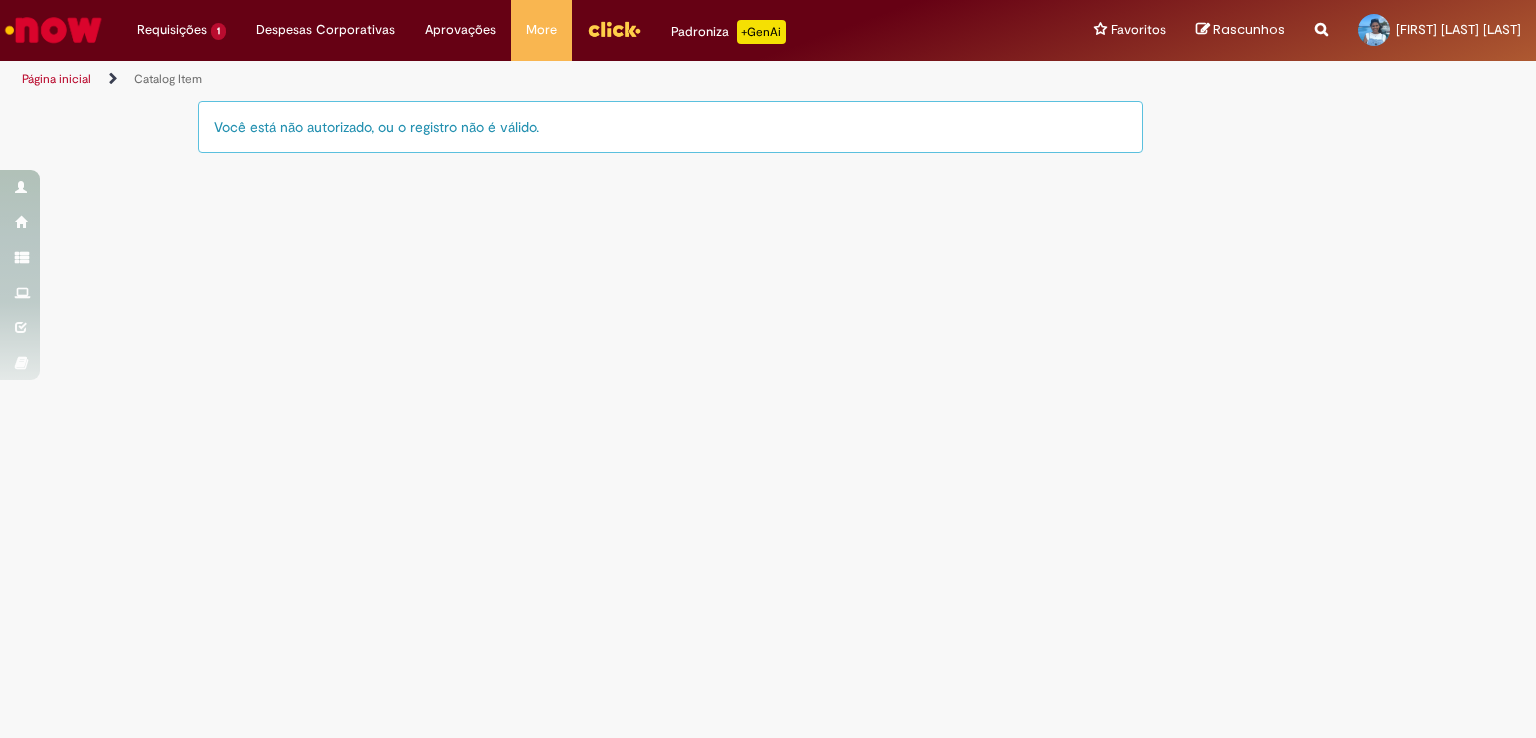 scroll, scrollTop: 0, scrollLeft: 0, axis: both 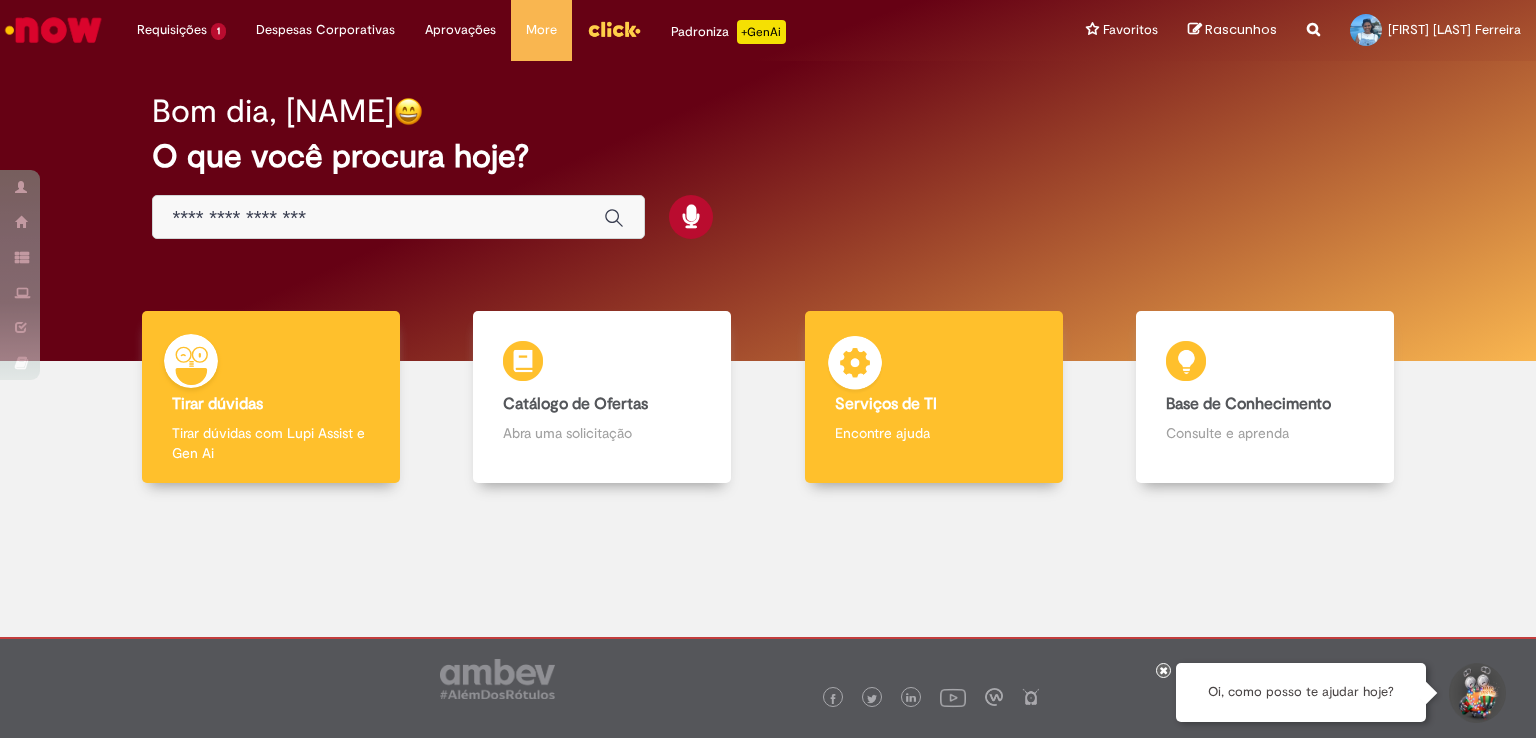 click on "Serviços de TI
Serviços de TI
Encontre ajuda" at bounding box center [934, 397] 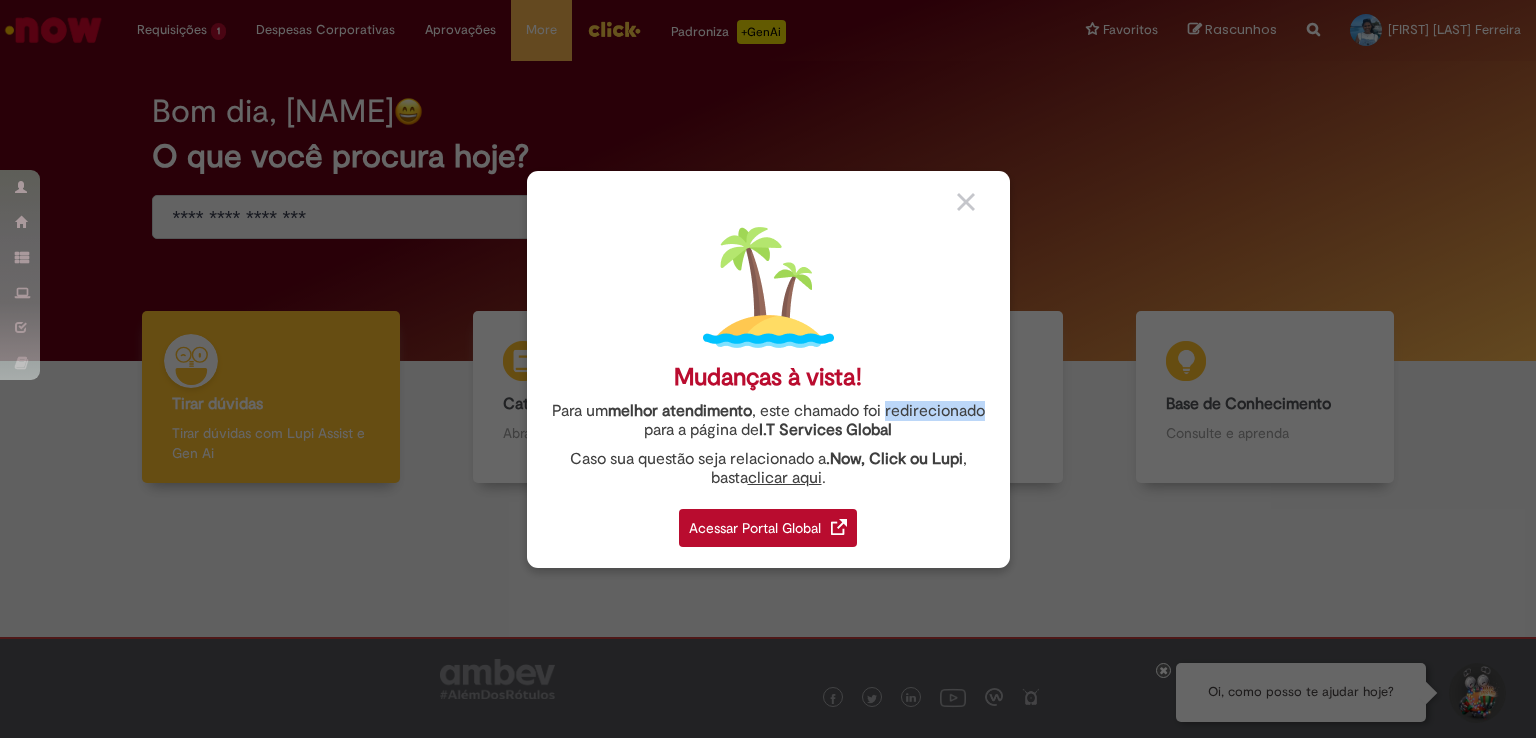 click on "Acessar Portal Global" at bounding box center [768, 528] 